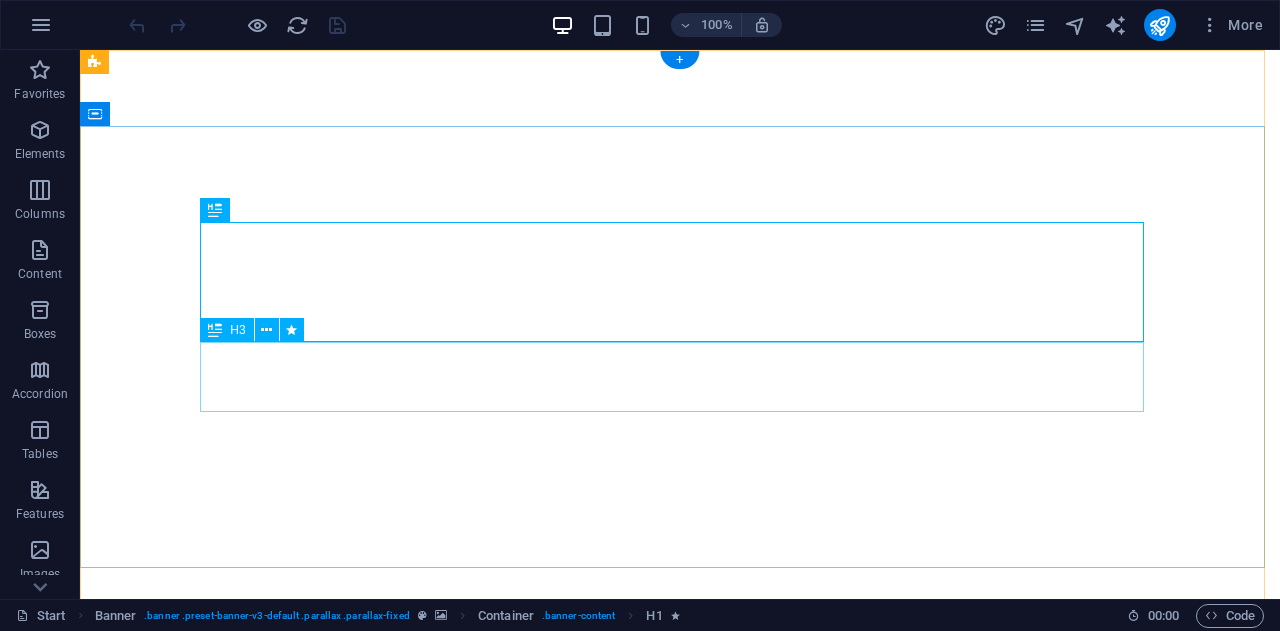 scroll, scrollTop: 0, scrollLeft: 0, axis: both 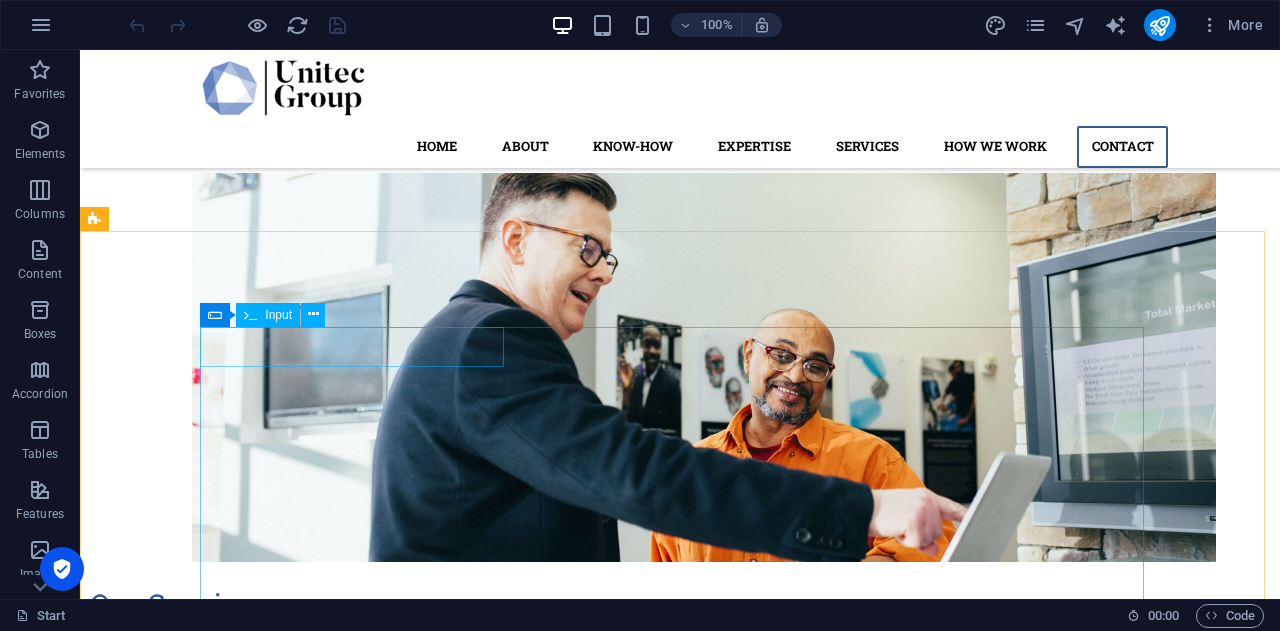 click on "Input" at bounding box center [278, 315] 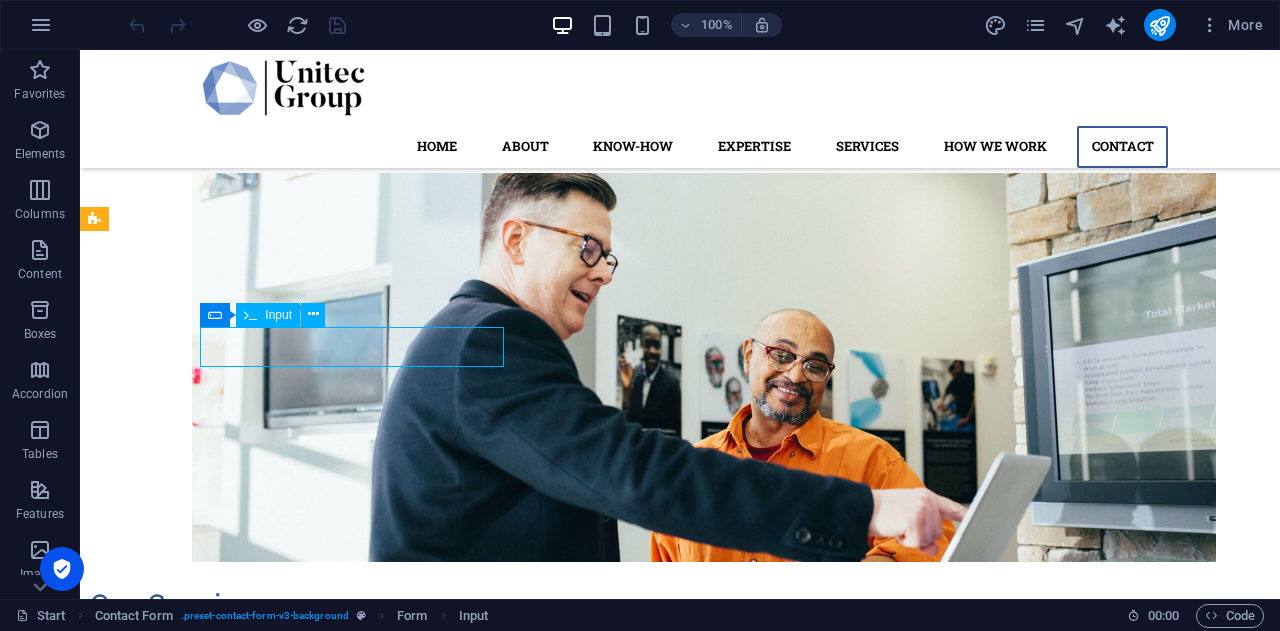click on "Input" at bounding box center [278, 315] 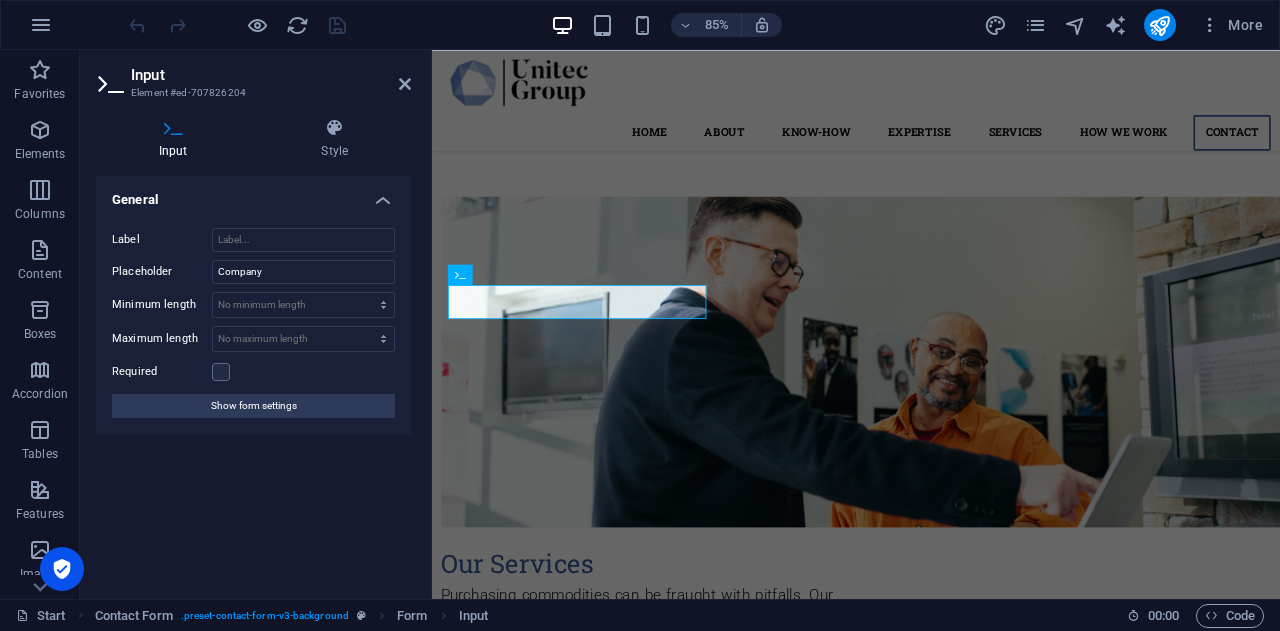 scroll, scrollTop: 3412, scrollLeft: 0, axis: vertical 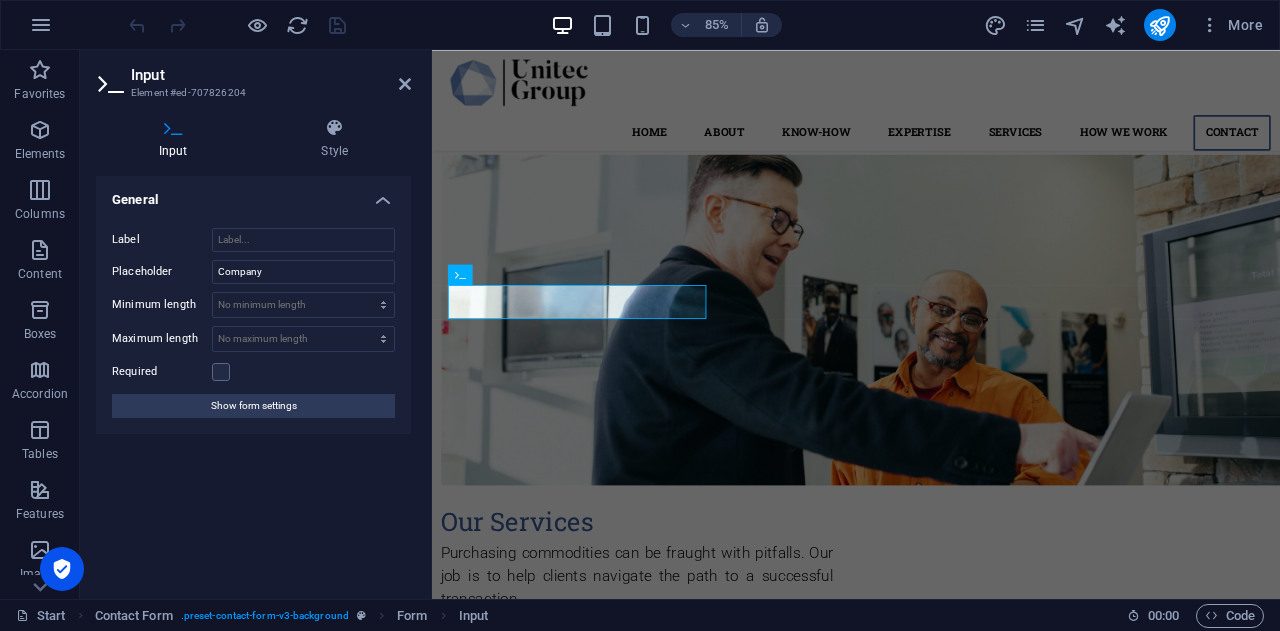 click on "Input" at bounding box center (271, 75) 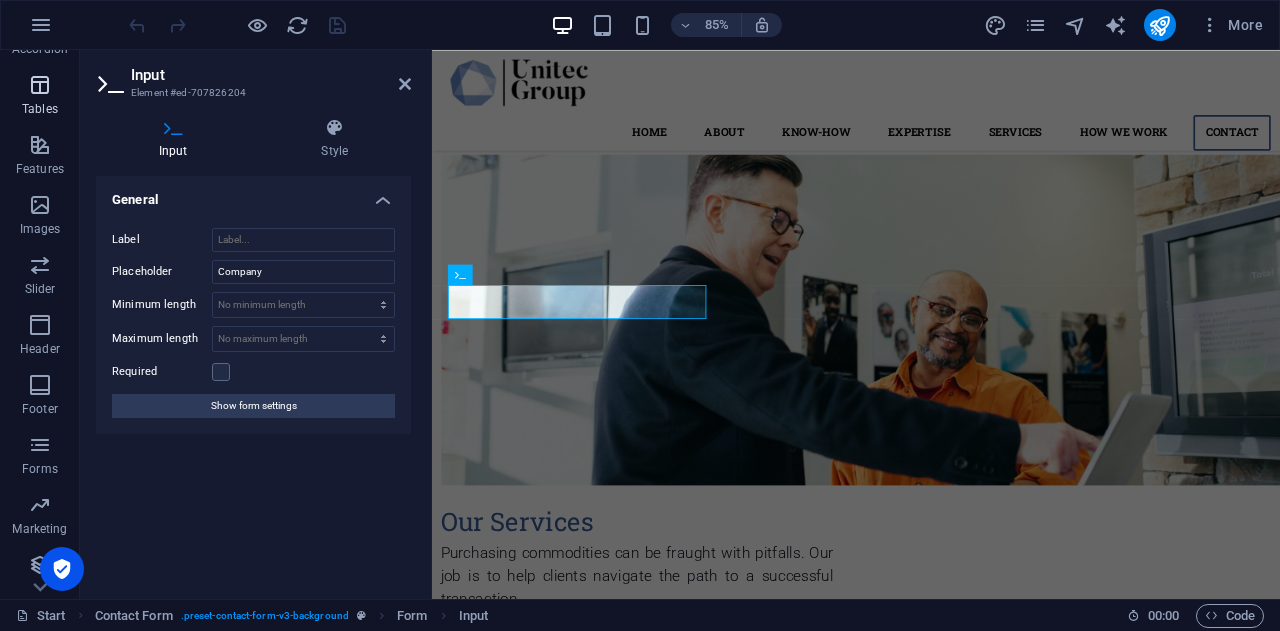 scroll, scrollTop: 350, scrollLeft: 0, axis: vertical 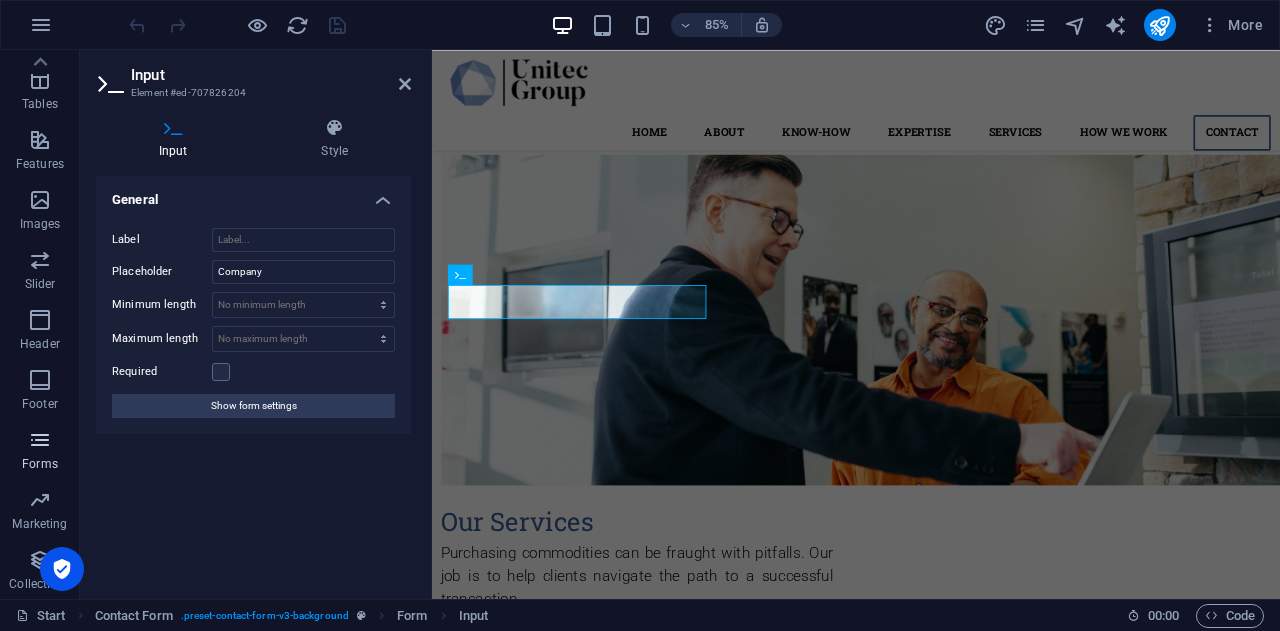 click on "Forms" at bounding box center [40, 464] 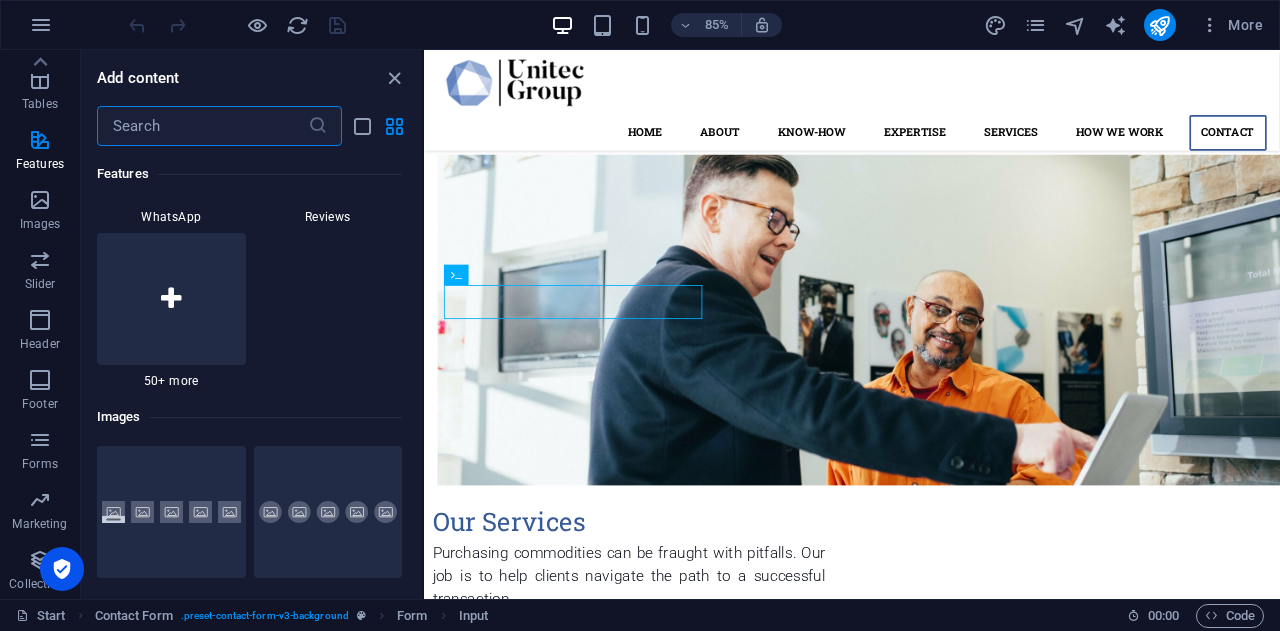 scroll, scrollTop: 9716, scrollLeft: 0, axis: vertical 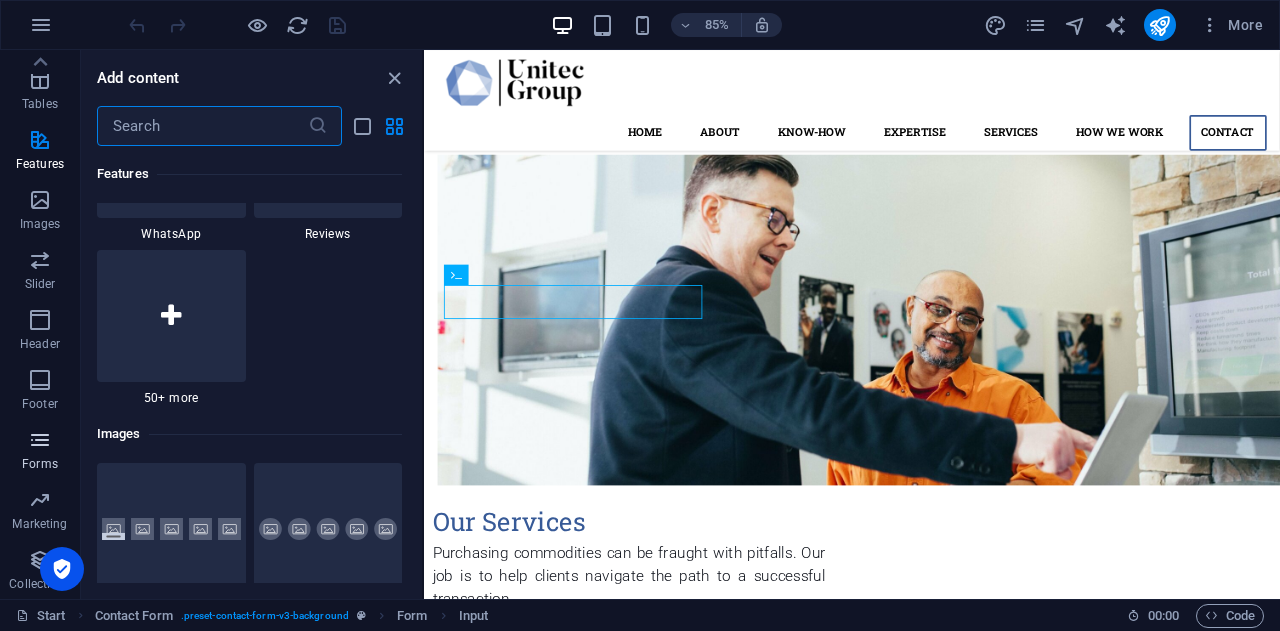 click on "Forms" at bounding box center (40, 464) 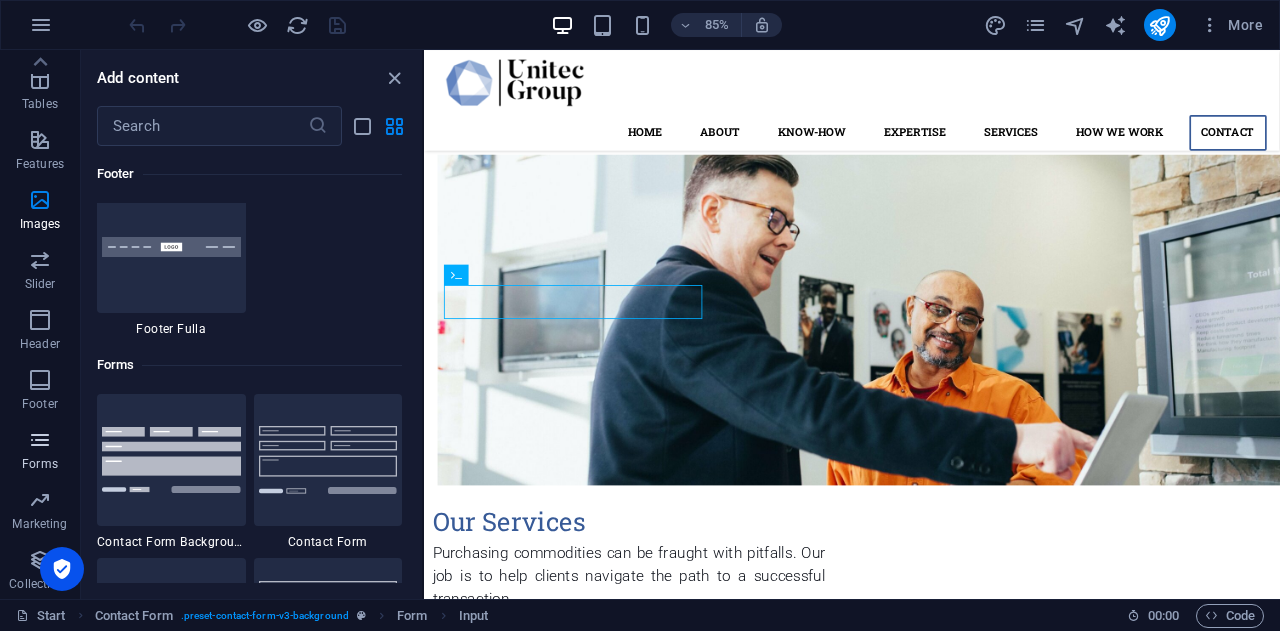 scroll, scrollTop: 14436, scrollLeft: 0, axis: vertical 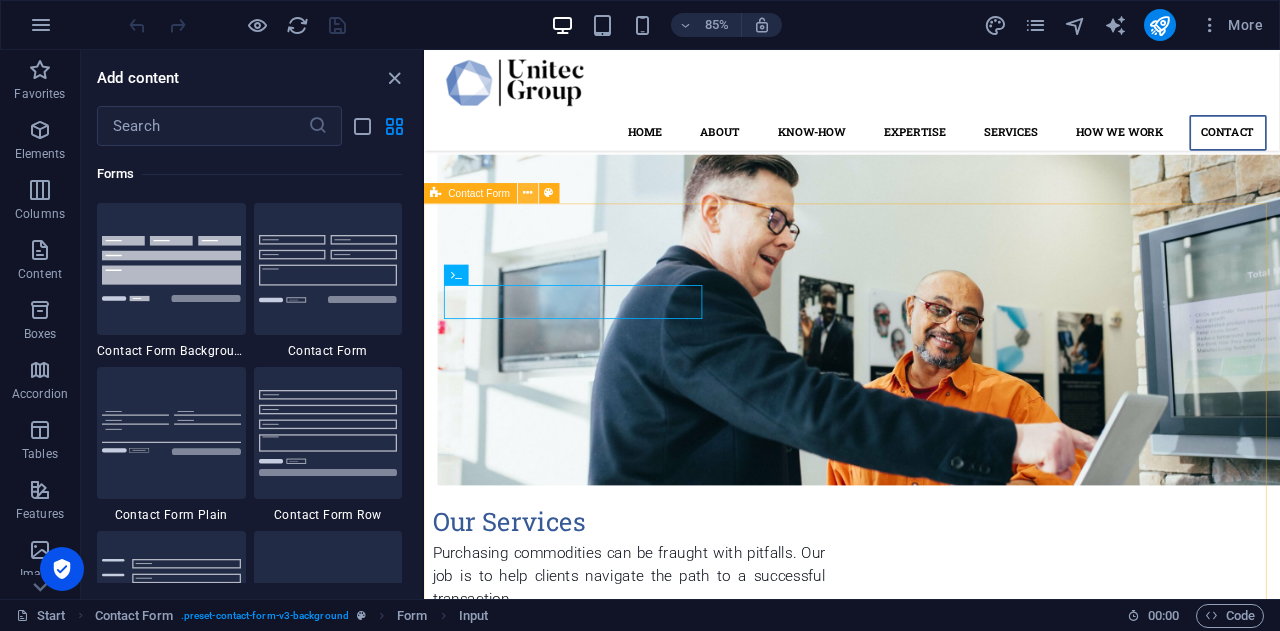 click at bounding box center (528, 193) 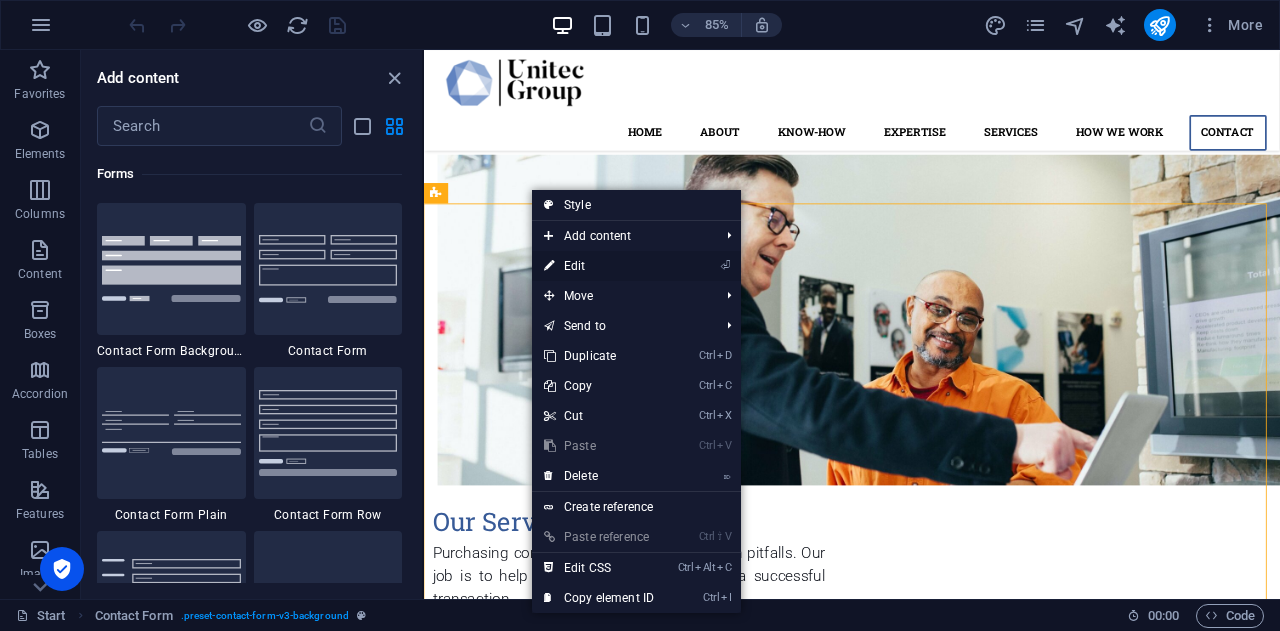 click on "⏎  Edit" at bounding box center (599, 266) 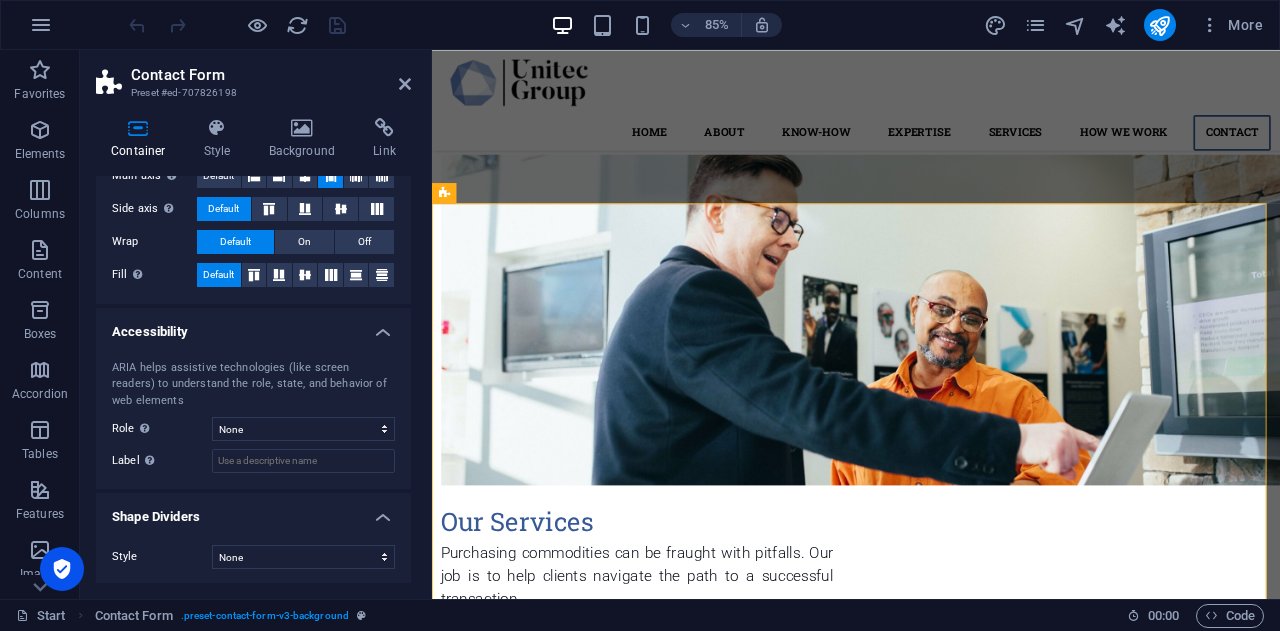 scroll, scrollTop: 0, scrollLeft: 0, axis: both 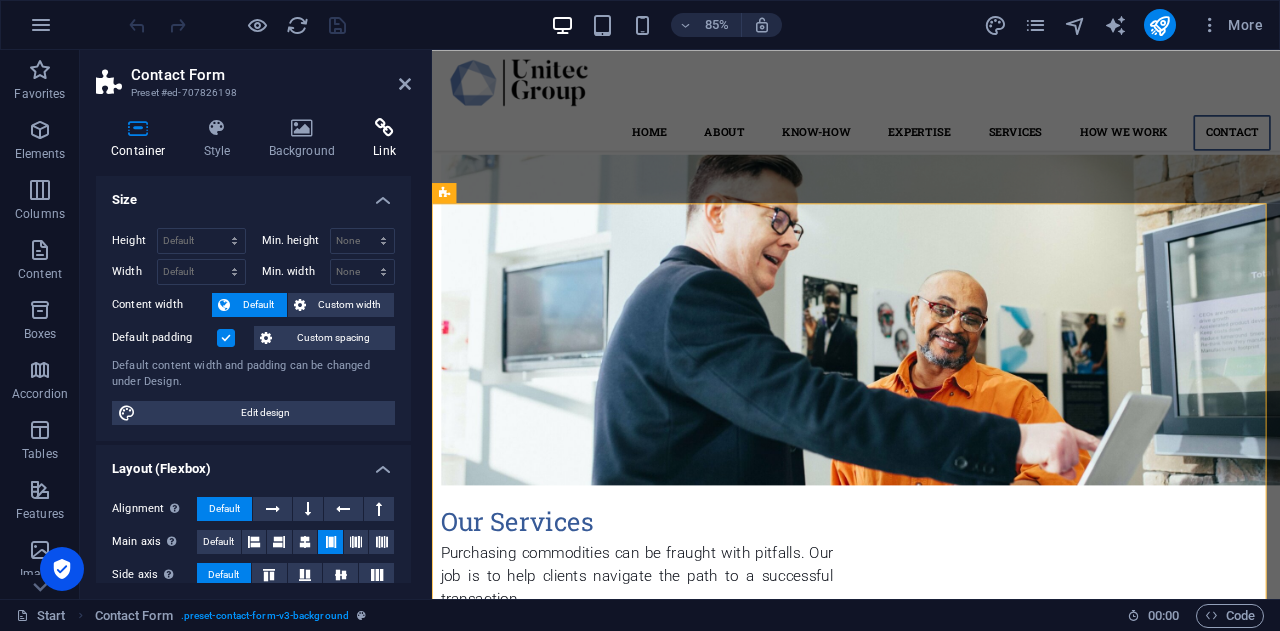 click at bounding box center (384, 128) 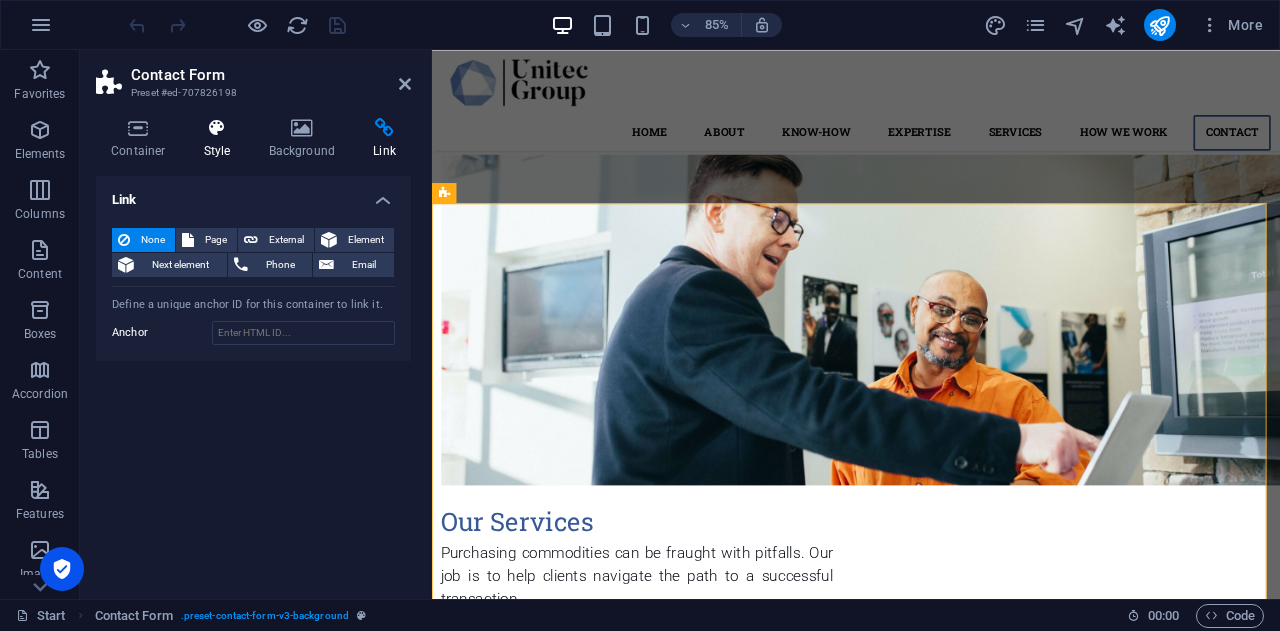 click on "Style" at bounding box center (221, 139) 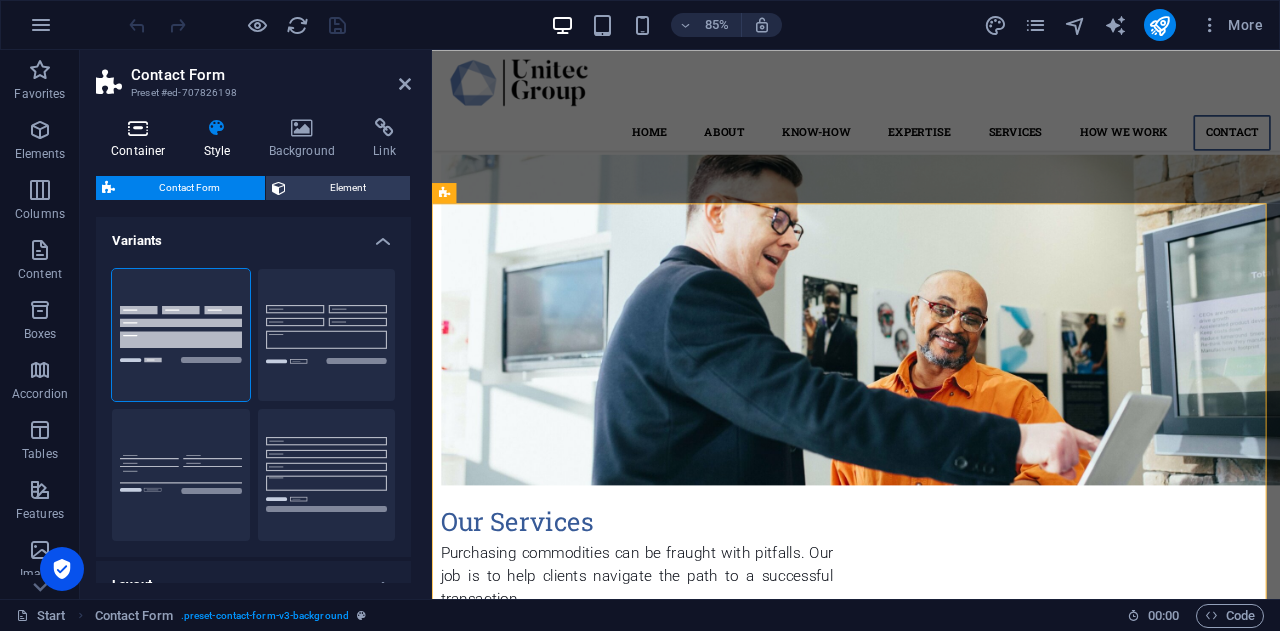 click on "Container" at bounding box center [142, 139] 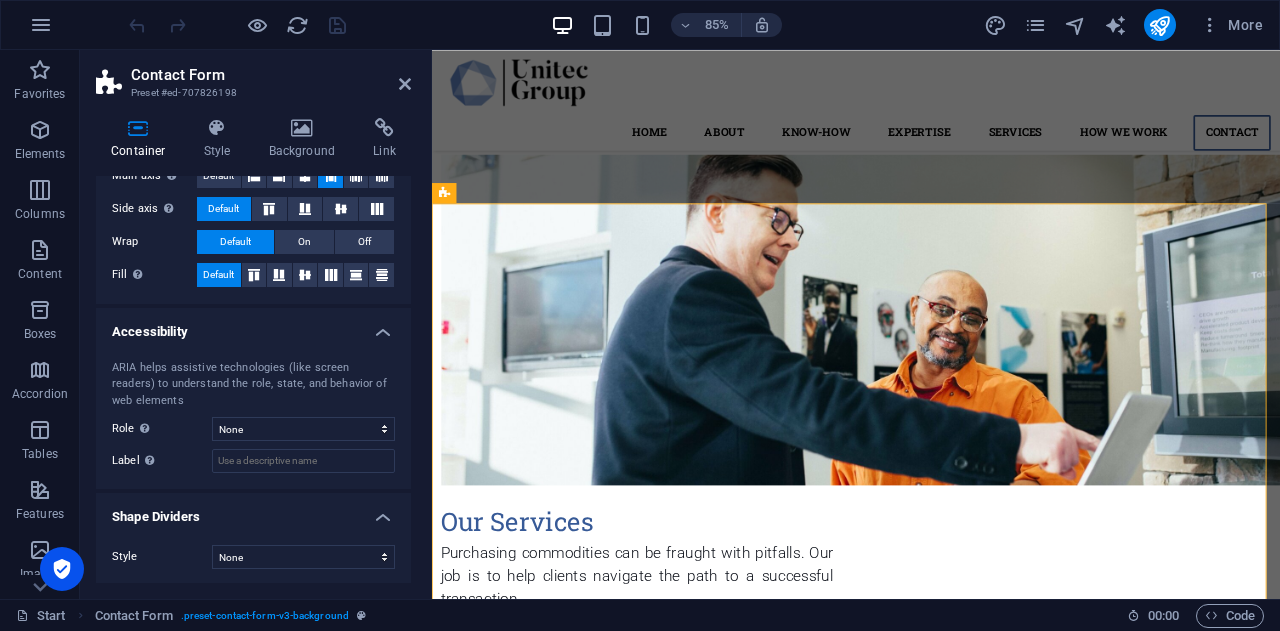 scroll, scrollTop: 0, scrollLeft: 0, axis: both 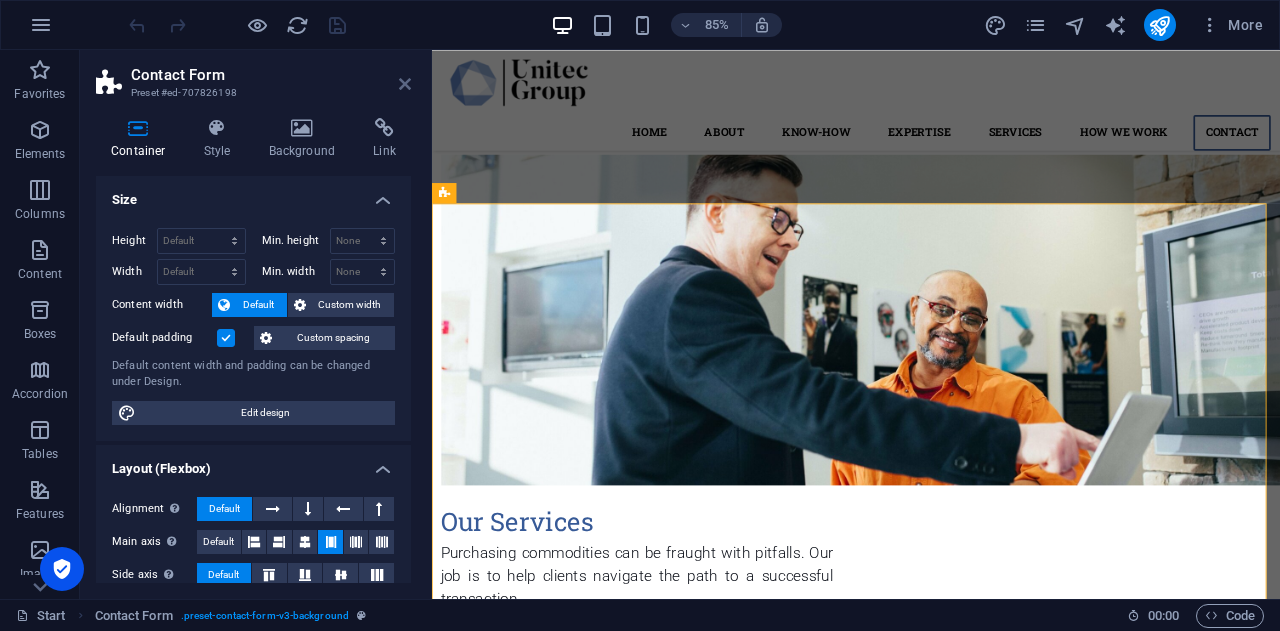 click at bounding box center [405, 84] 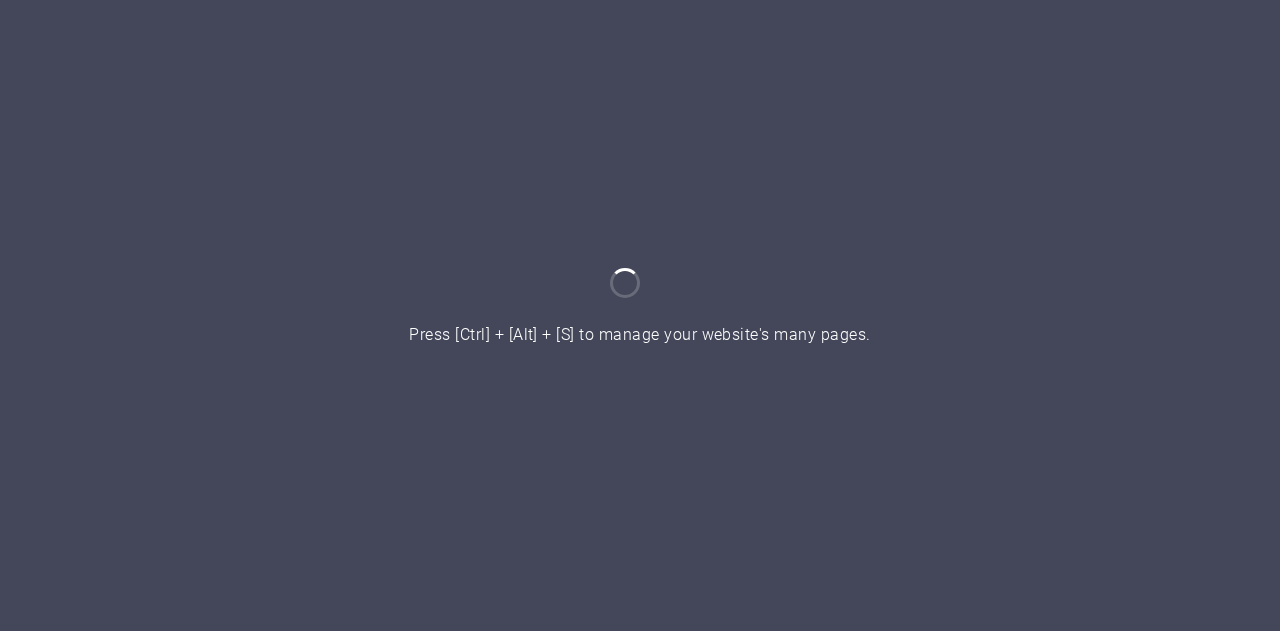 scroll, scrollTop: 0, scrollLeft: 0, axis: both 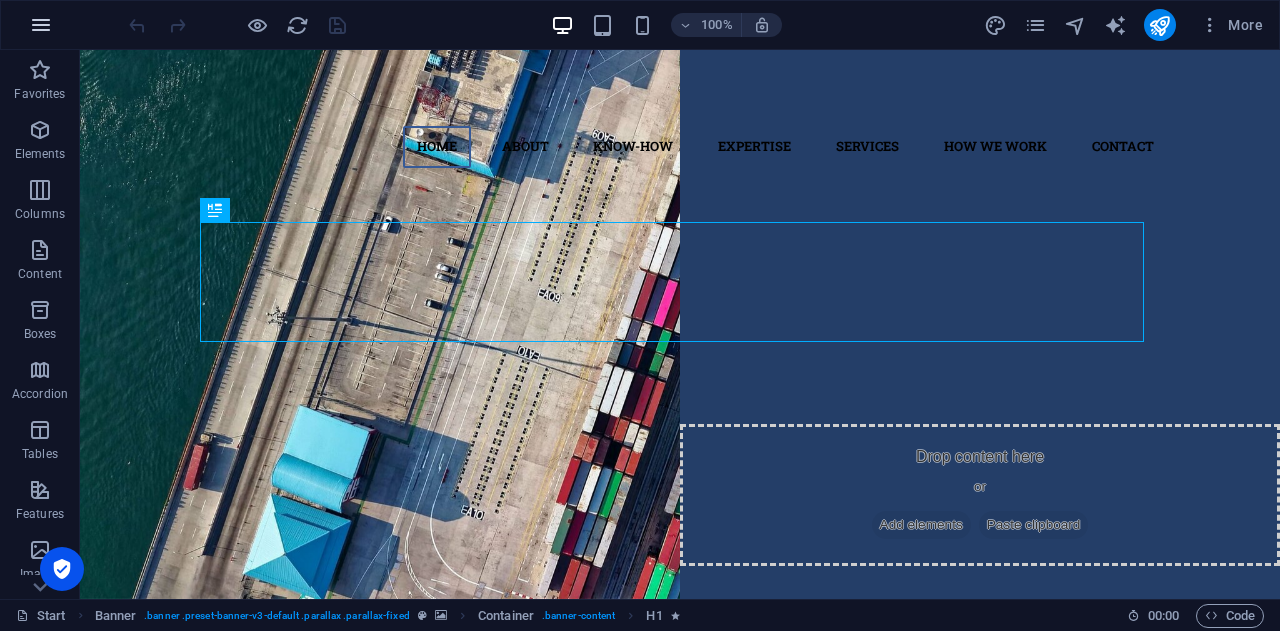 click at bounding box center (41, 25) 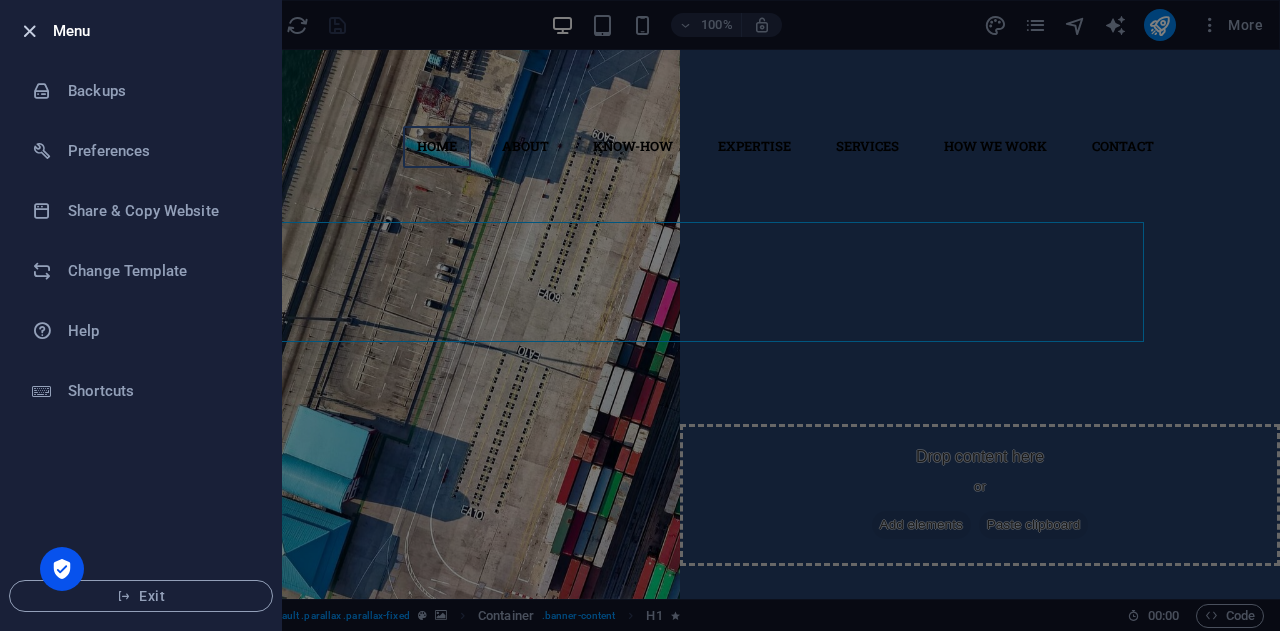 click at bounding box center (29, 31) 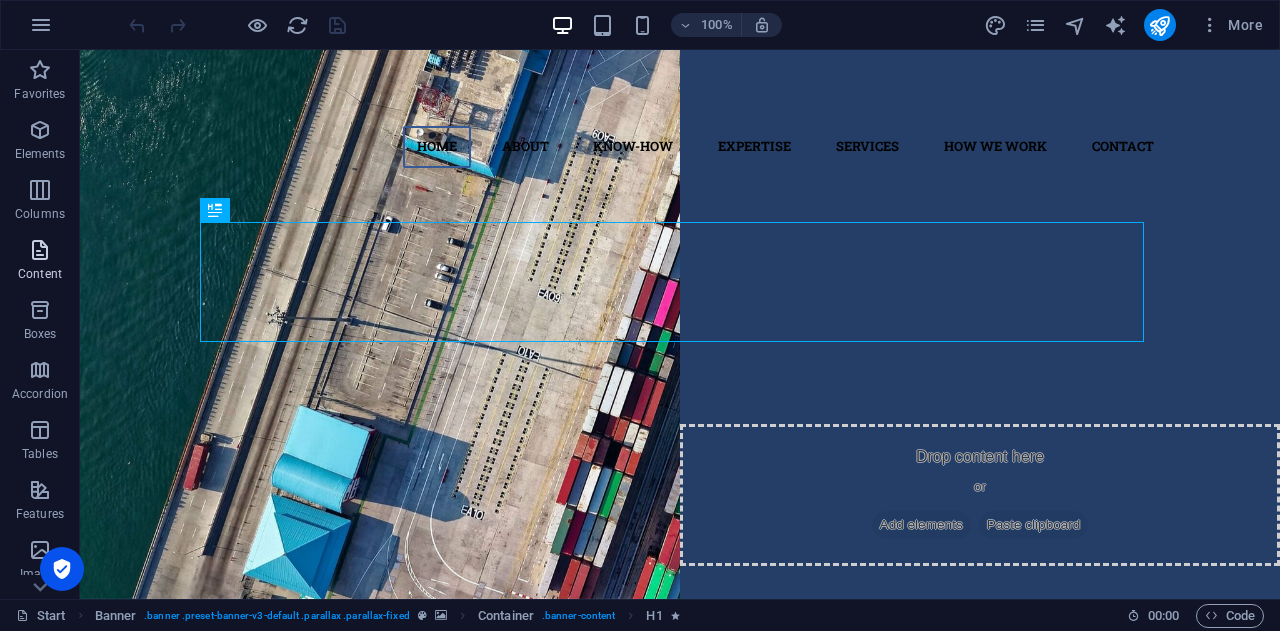 click on "Content" at bounding box center [40, 274] 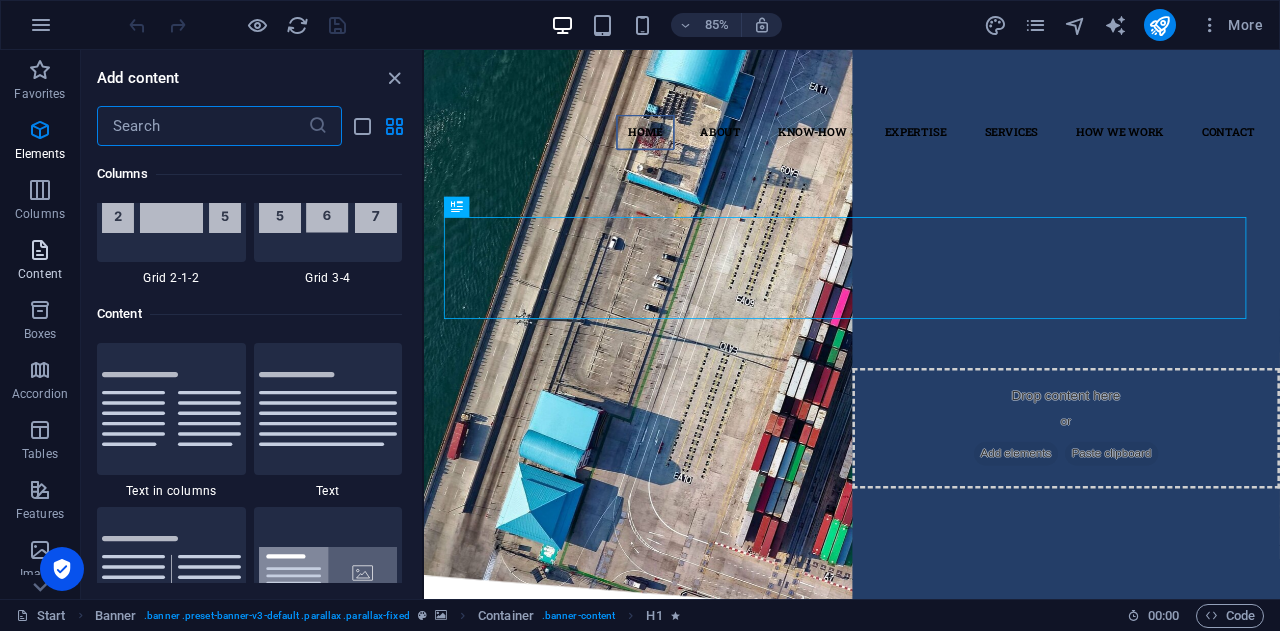 scroll, scrollTop: 3499, scrollLeft: 0, axis: vertical 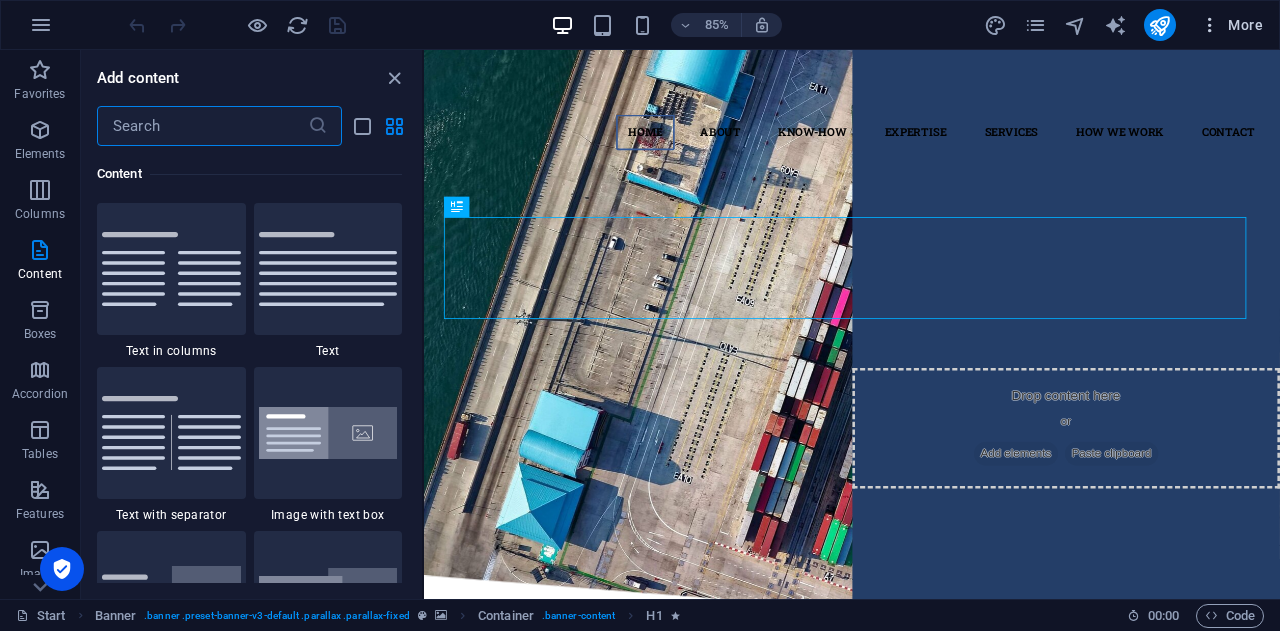 click on "More" at bounding box center [1231, 25] 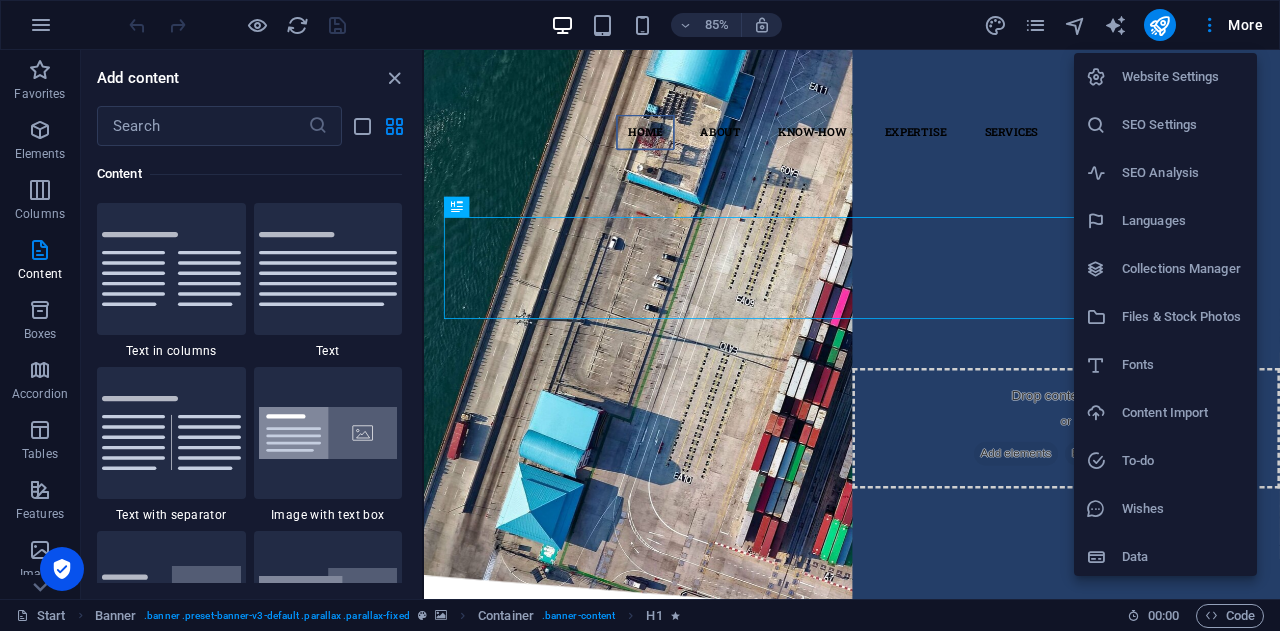 click on "Website Settings" at bounding box center (1165, 77) 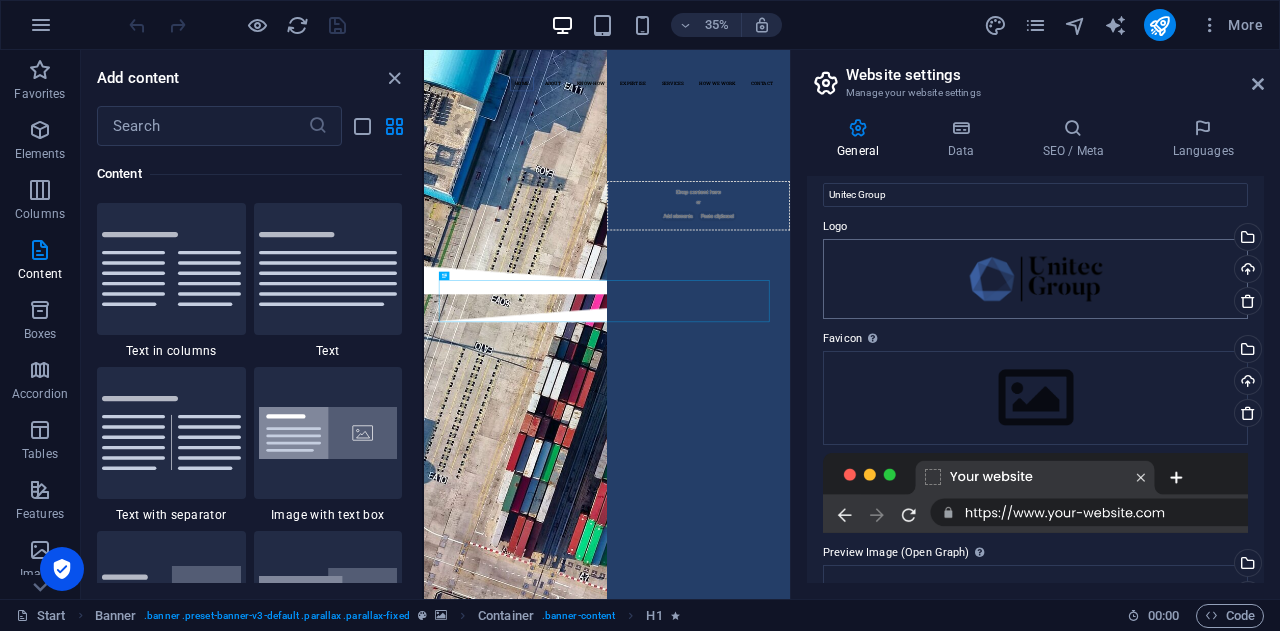 scroll, scrollTop: 32, scrollLeft: 0, axis: vertical 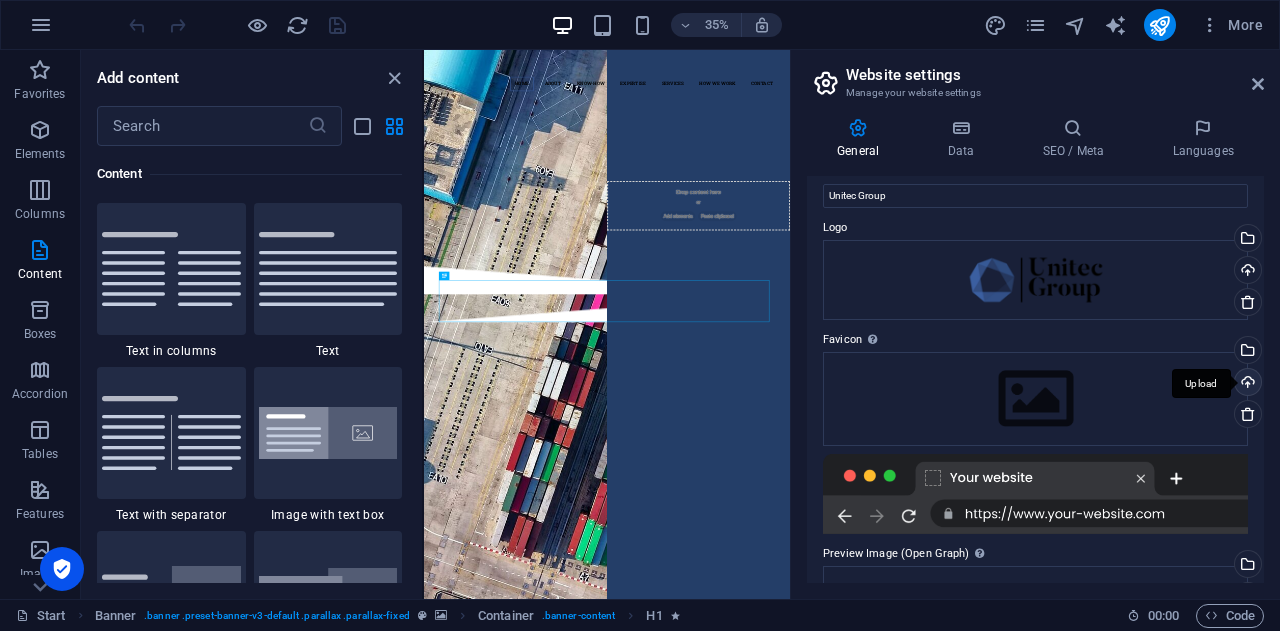click on "Upload" at bounding box center (1246, 384) 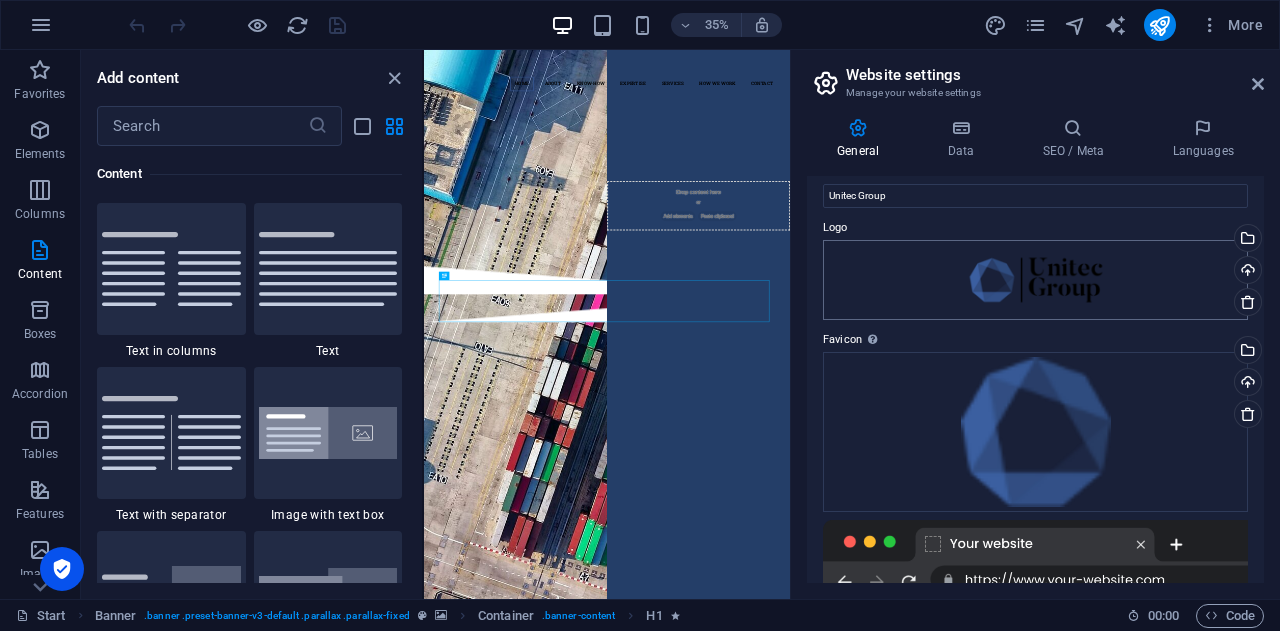 scroll, scrollTop: 325, scrollLeft: 0, axis: vertical 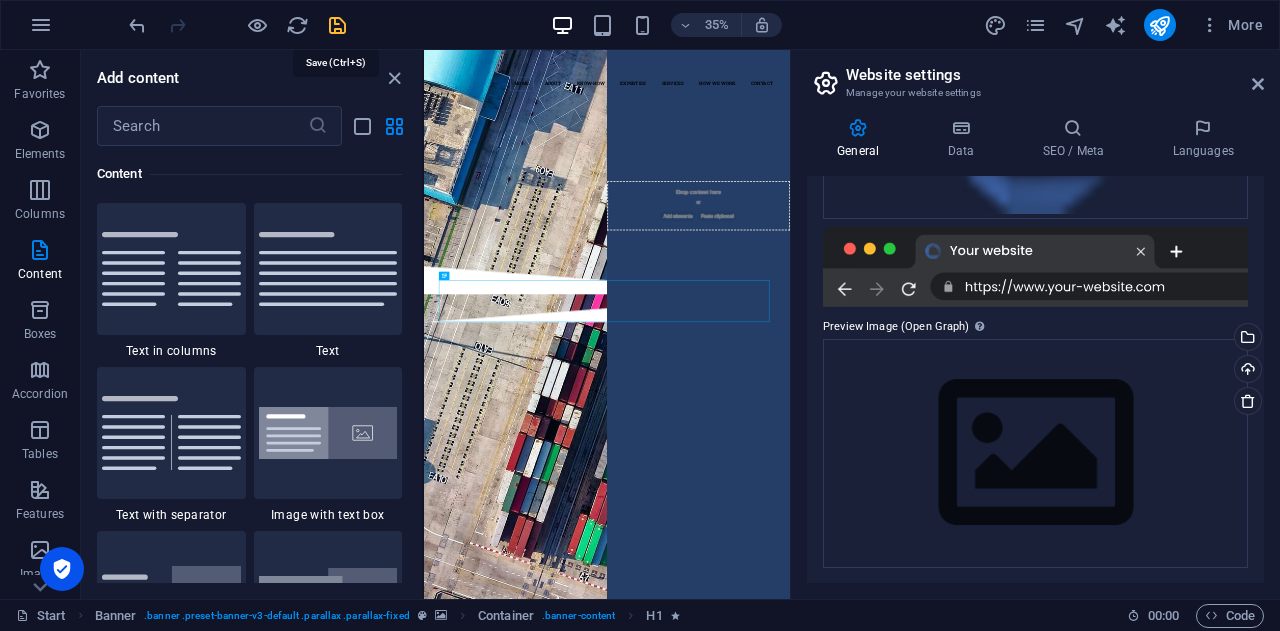click at bounding box center [337, 25] 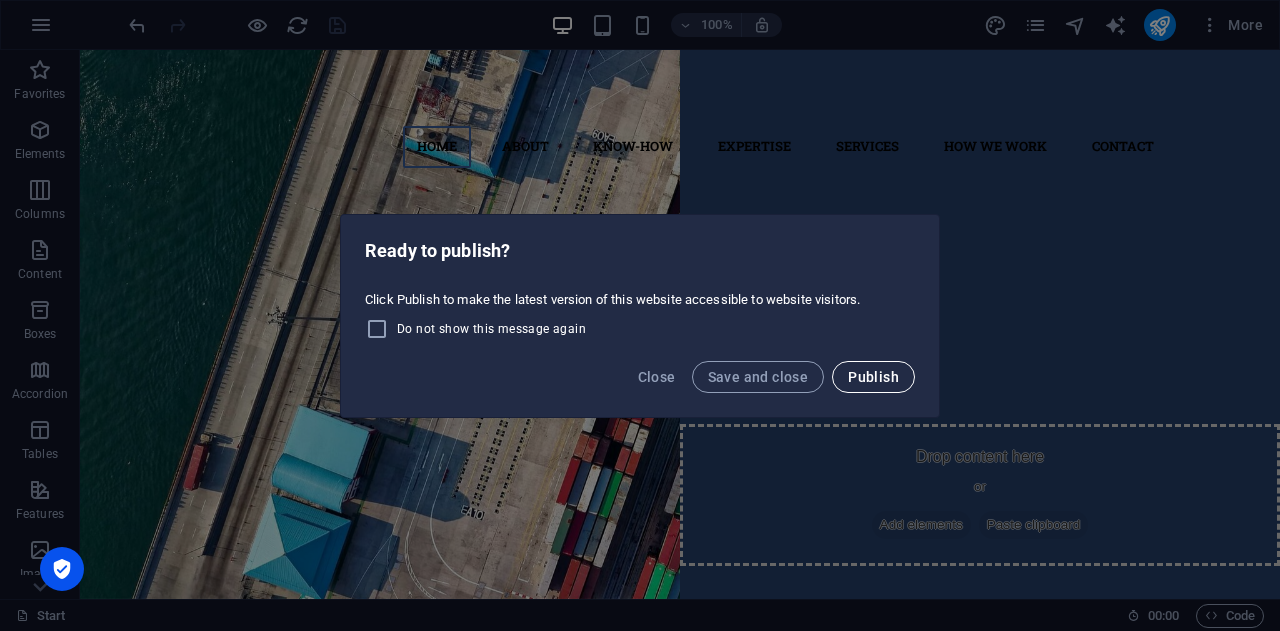 click on "Publish" at bounding box center (873, 377) 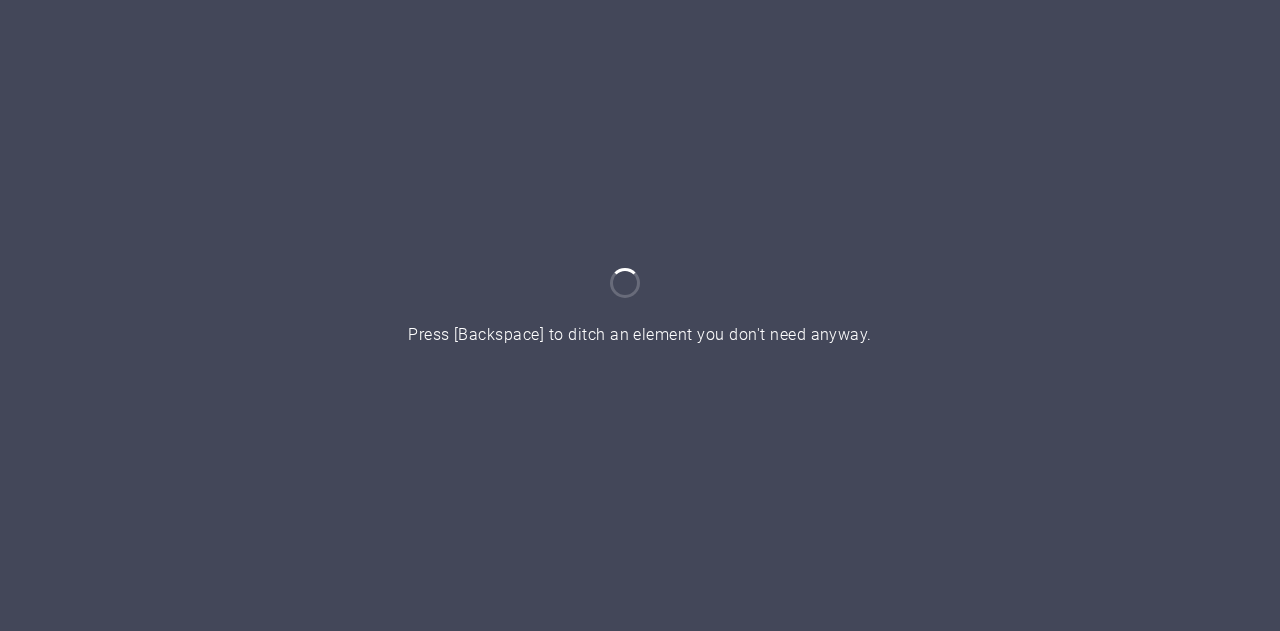 scroll, scrollTop: 0, scrollLeft: 0, axis: both 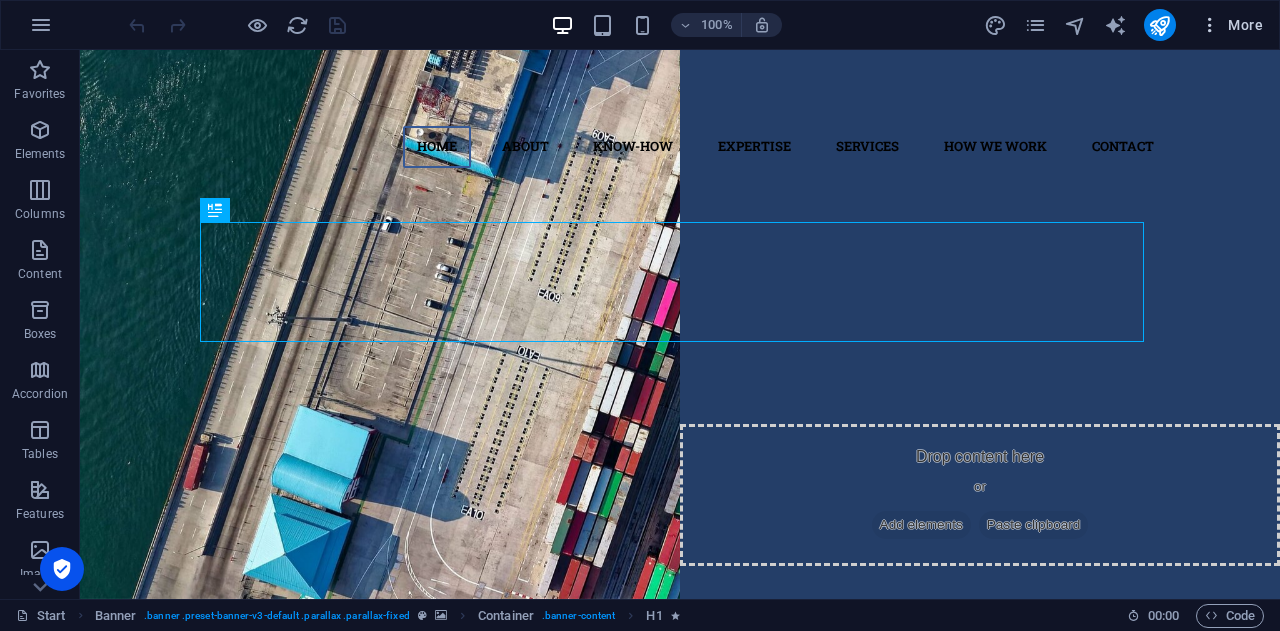 click at bounding box center [1210, 25] 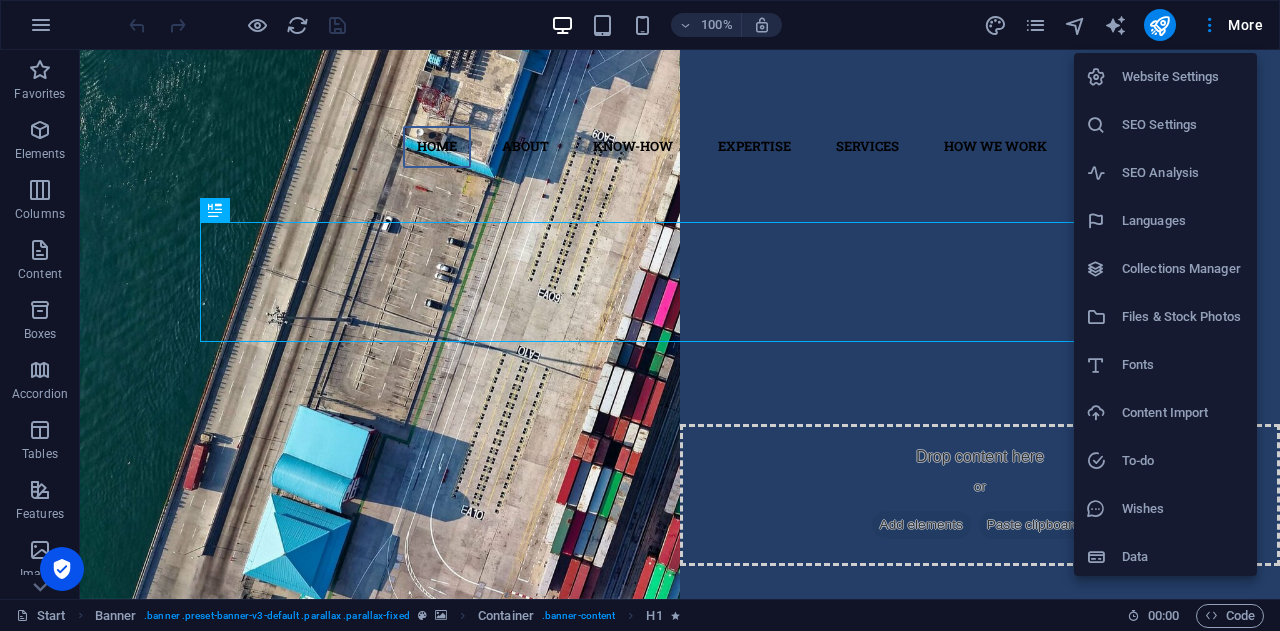 click on "Website Settings" at bounding box center (1183, 77) 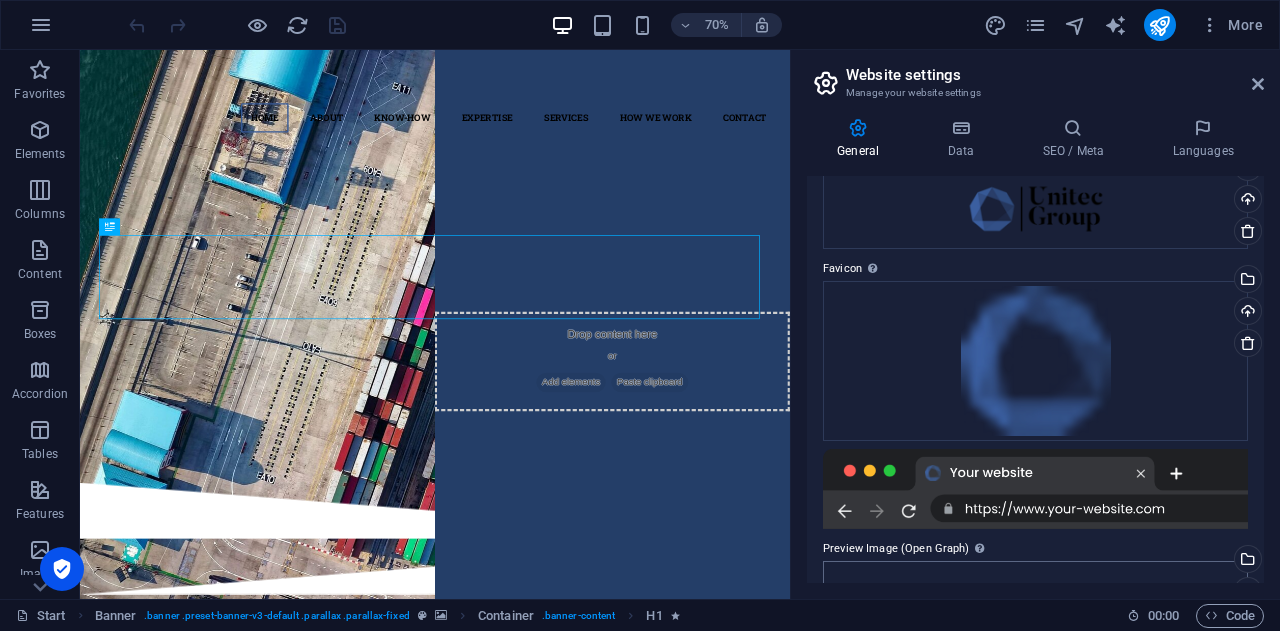 scroll, scrollTop: 79, scrollLeft: 0, axis: vertical 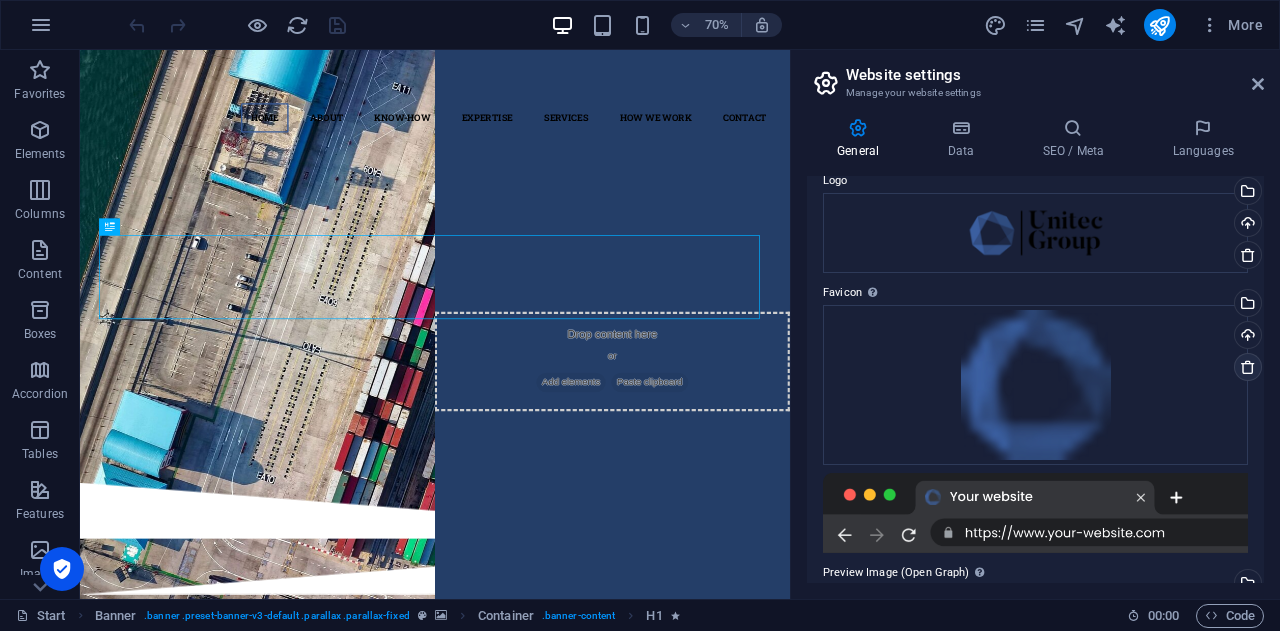 click at bounding box center [1248, 367] 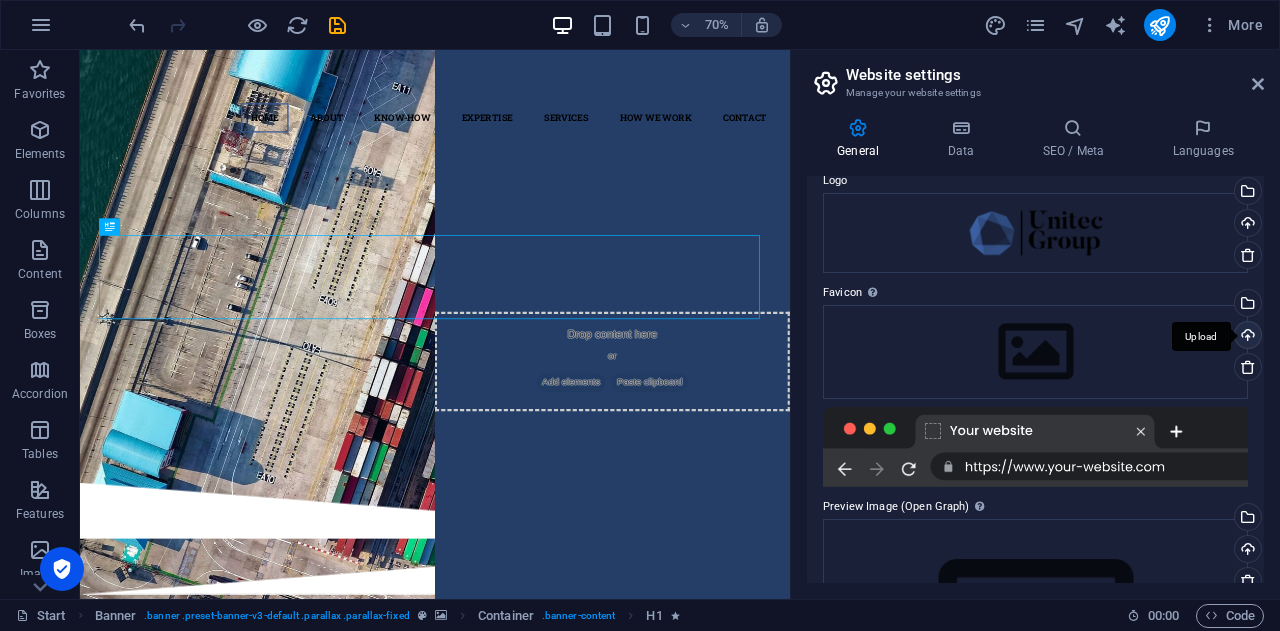 click on "Upload" at bounding box center [1246, 337] 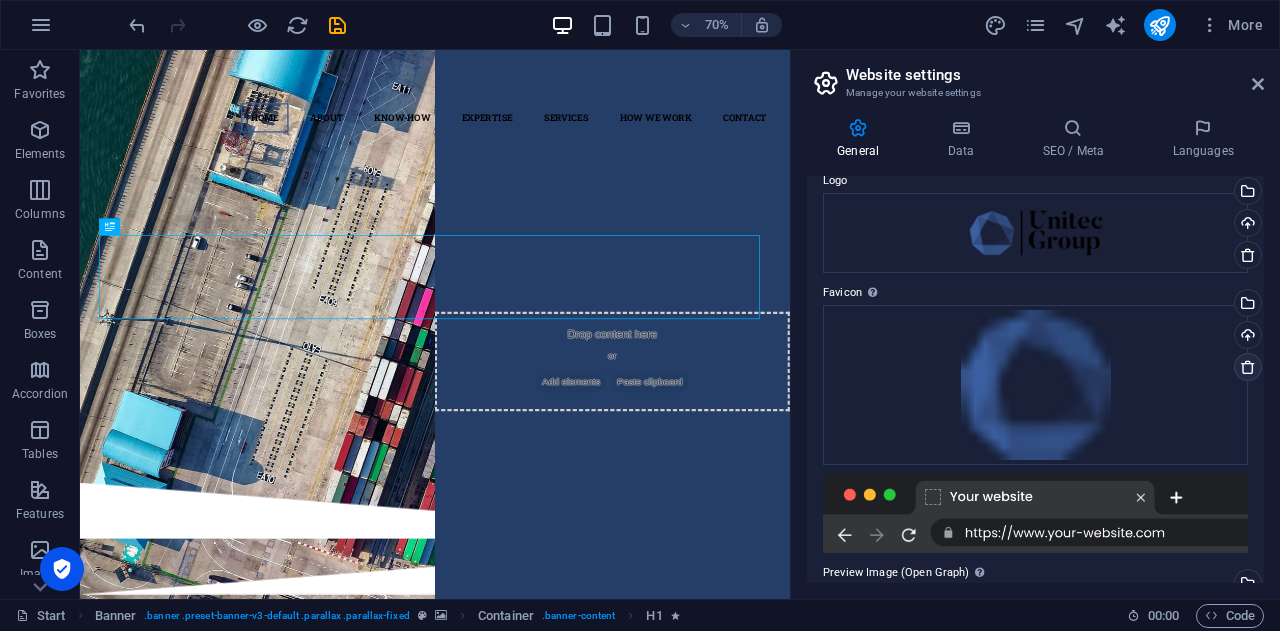 click at bounding box center [1248, 367] 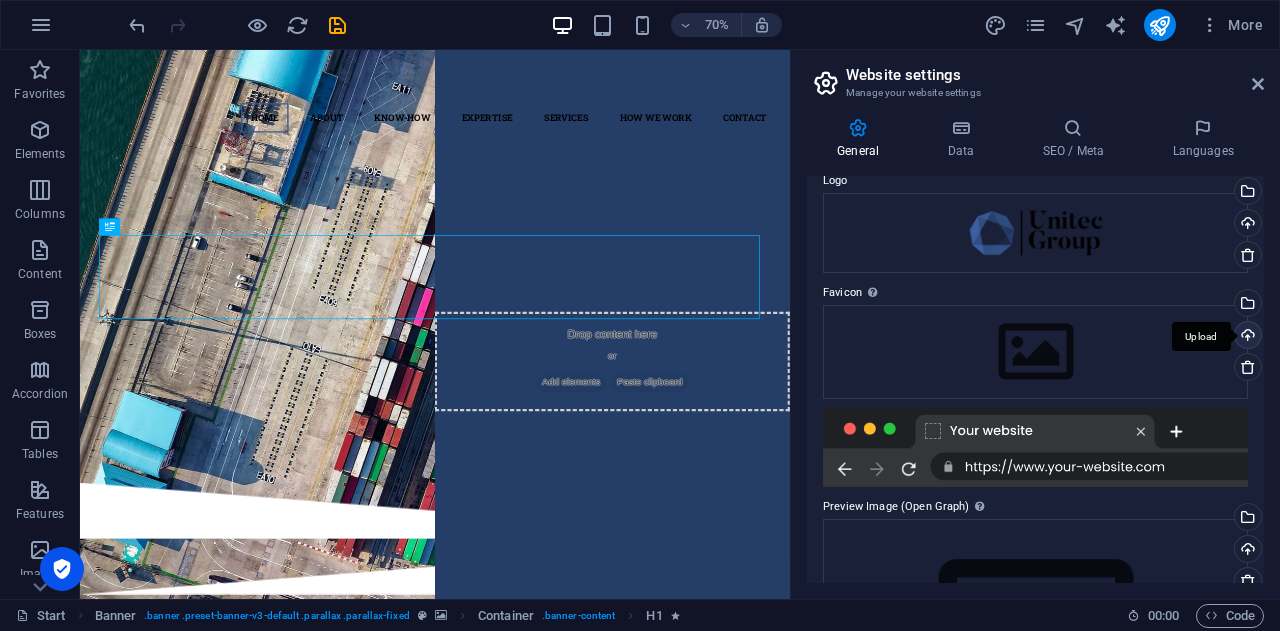 click on "Upload" at bounding box center (1246, 337) 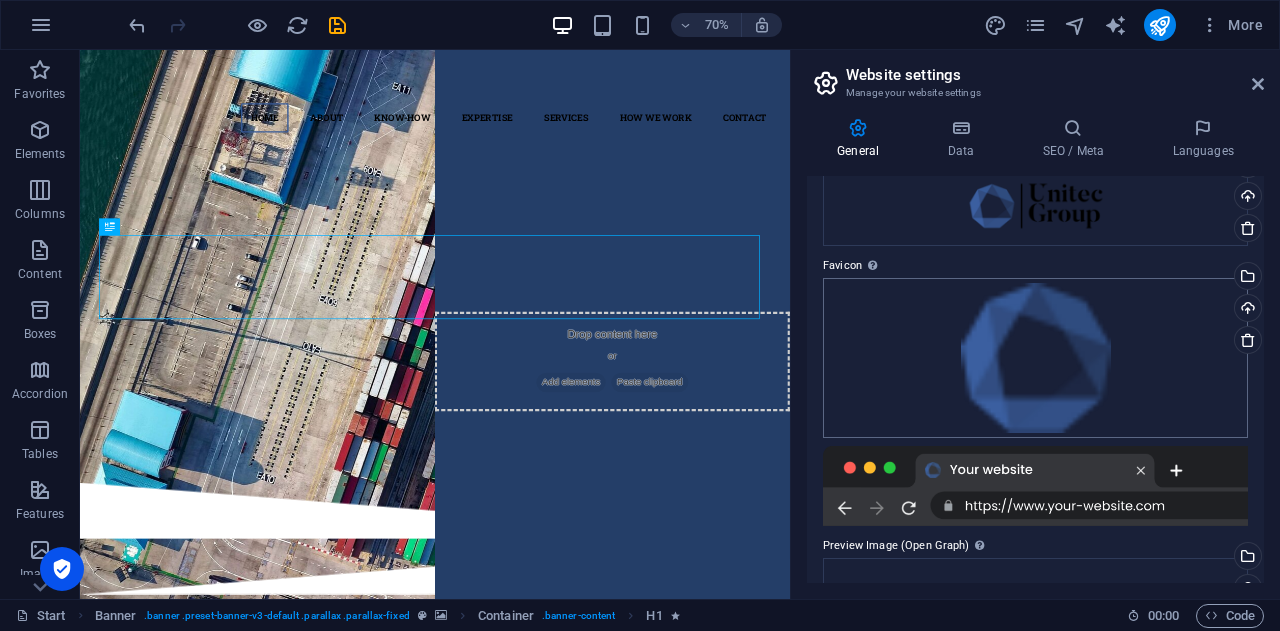scroll, scrollTop: 105, scrollLeft: 0, axis: vertical 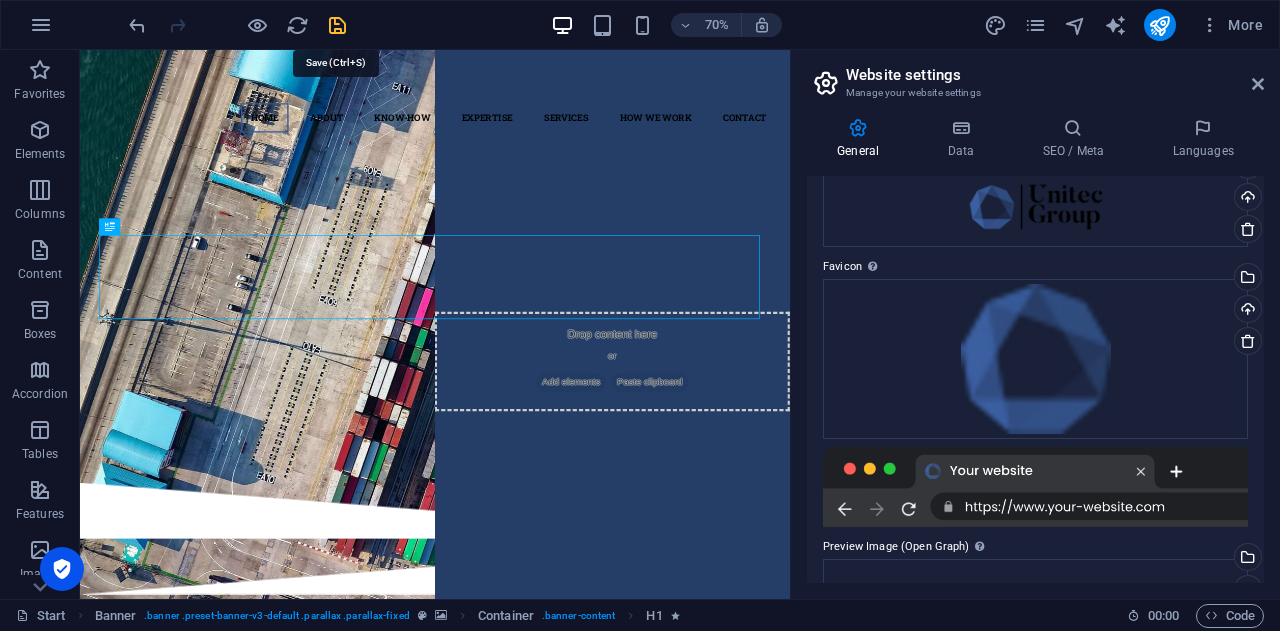 click at bounding box center [337, 25] 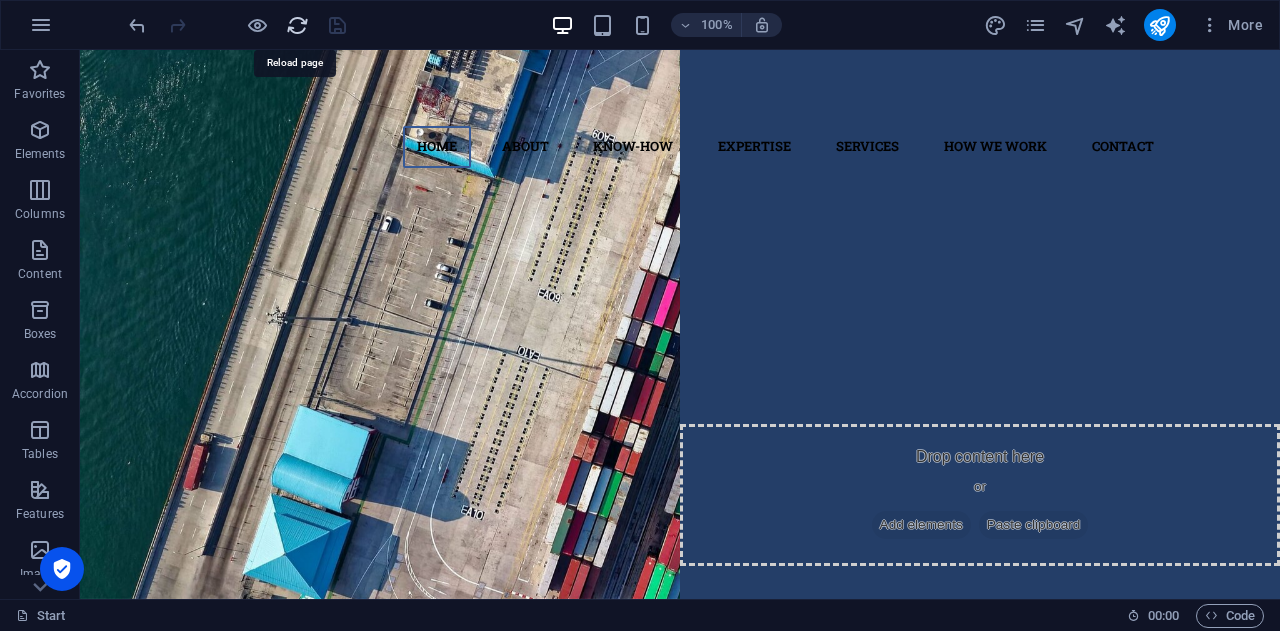 click at bounding box center (297, 25) 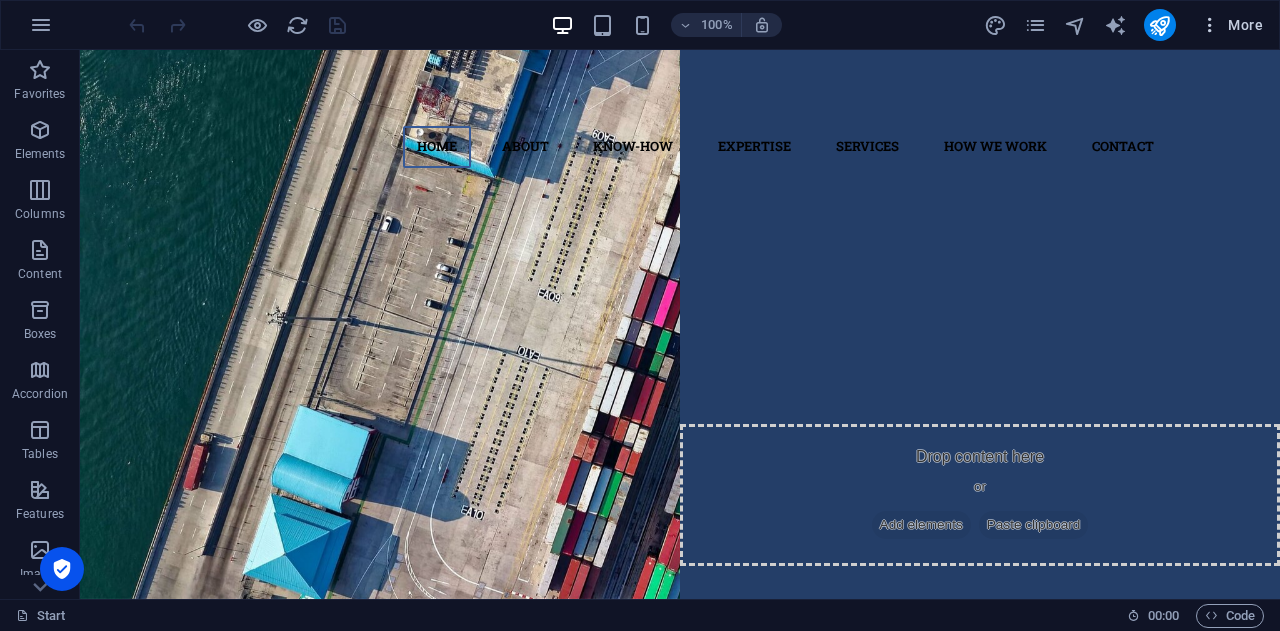 click at bounding box center (1210, 25) 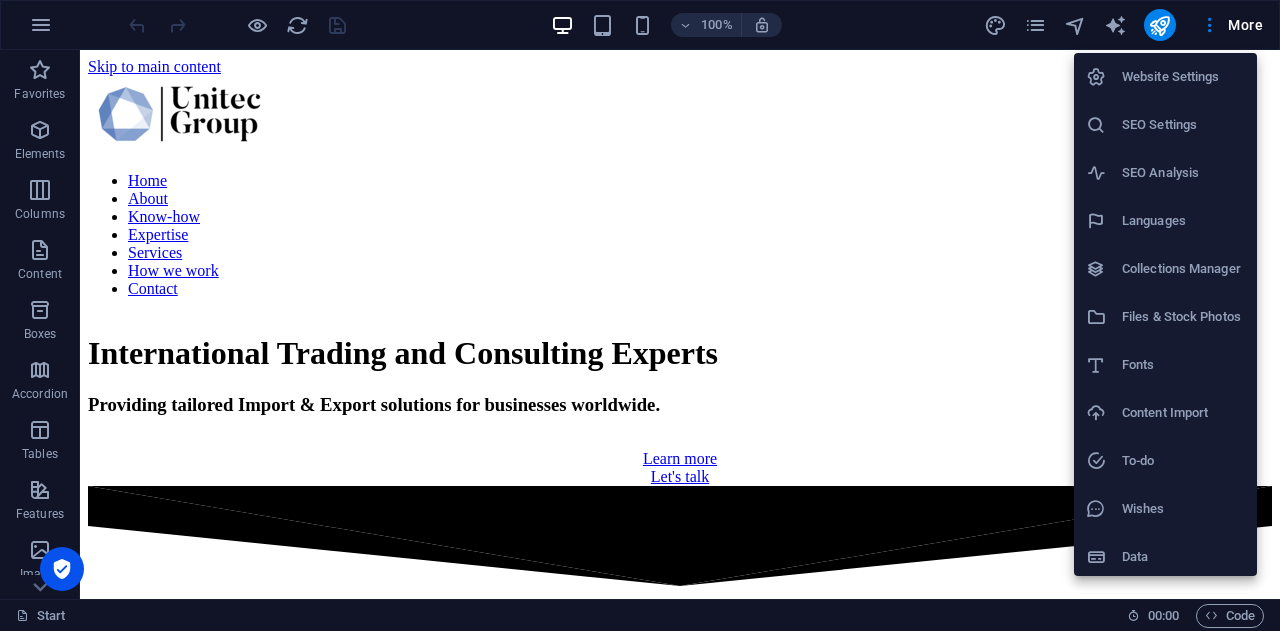 scroll, scrollTop: 0, scrollLeft: 0, axis: both 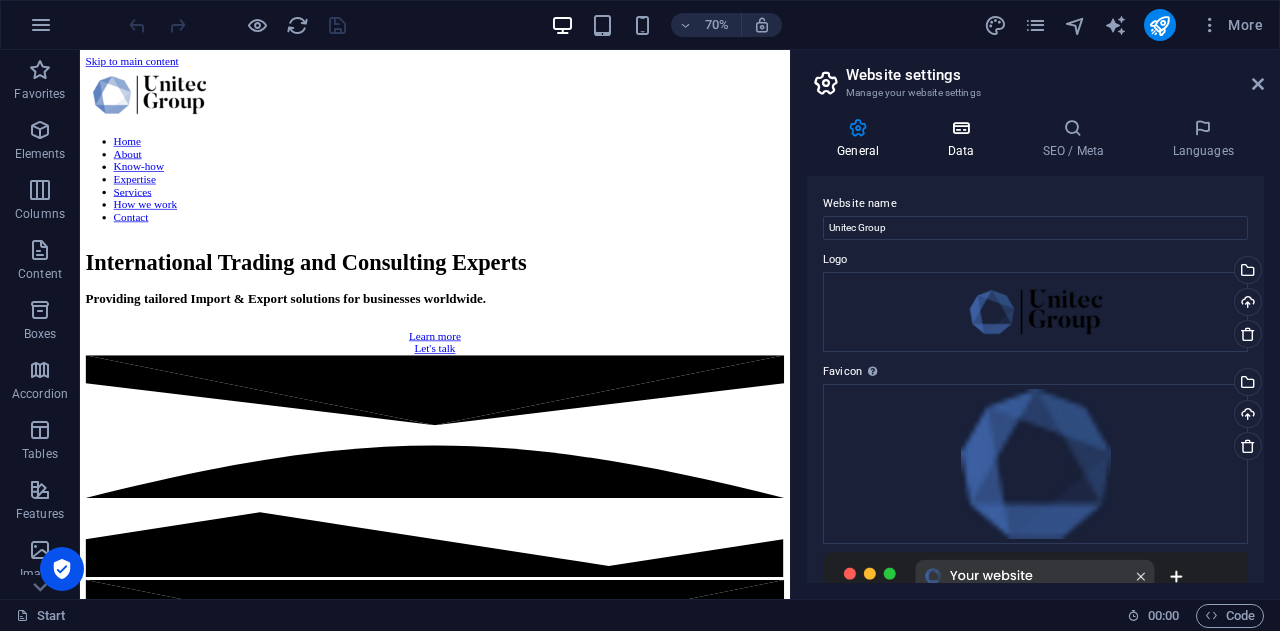 click on "Data" at bounding box center (964, 139) 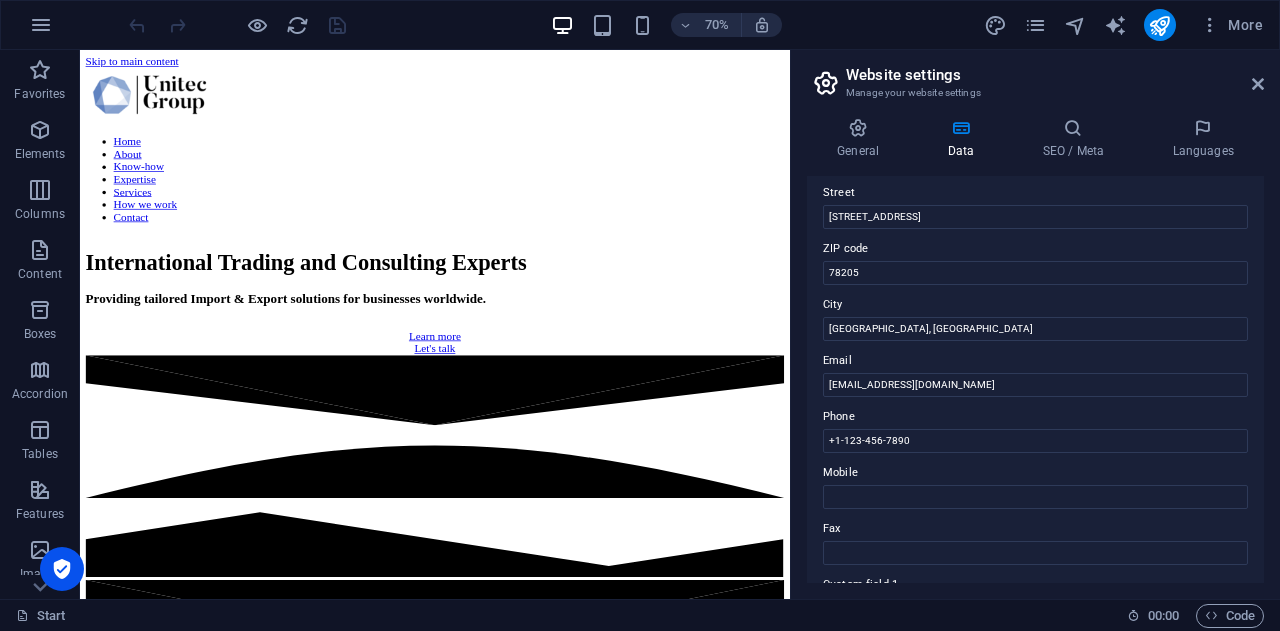 scroll, scrollTop: 201, scrollLeft: 0, axis: vertical 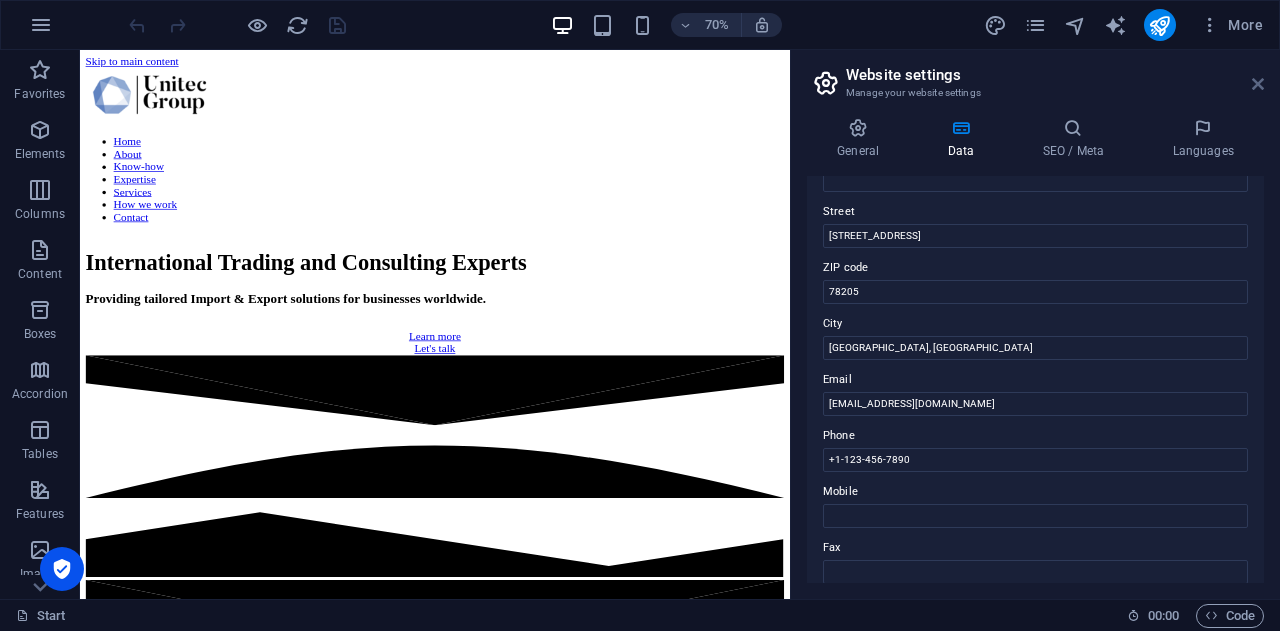 click at bounding box center [1258, 84] 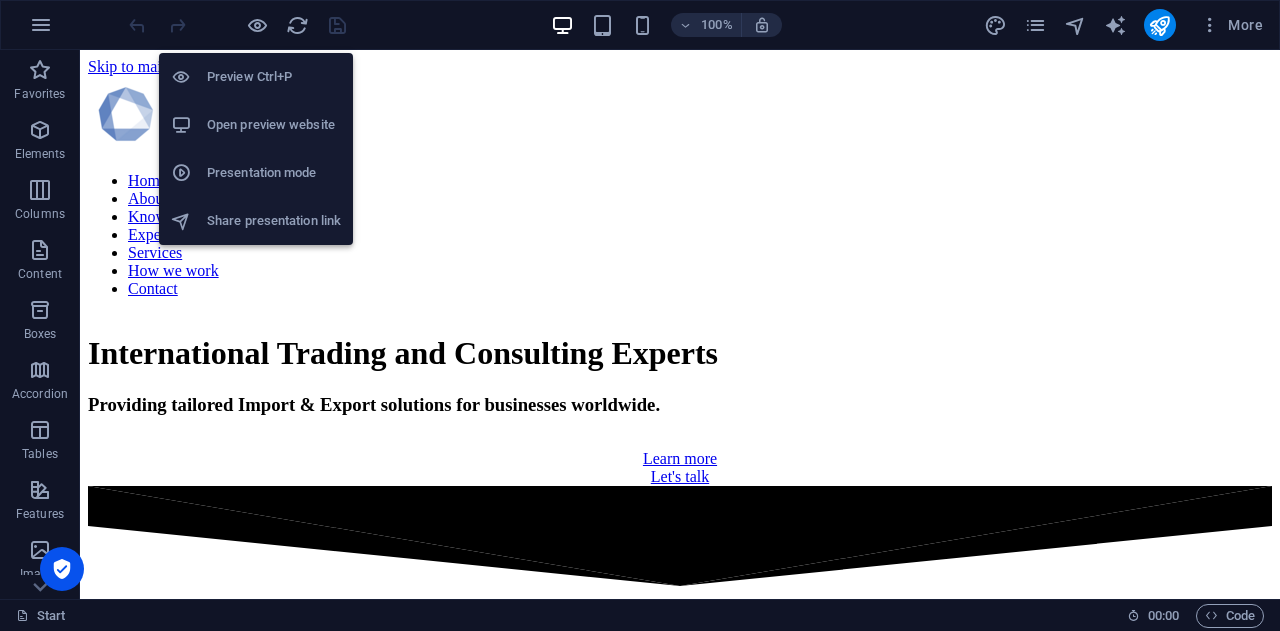 click on "Preview Ctrl+P" at bounding box center [274, 77] 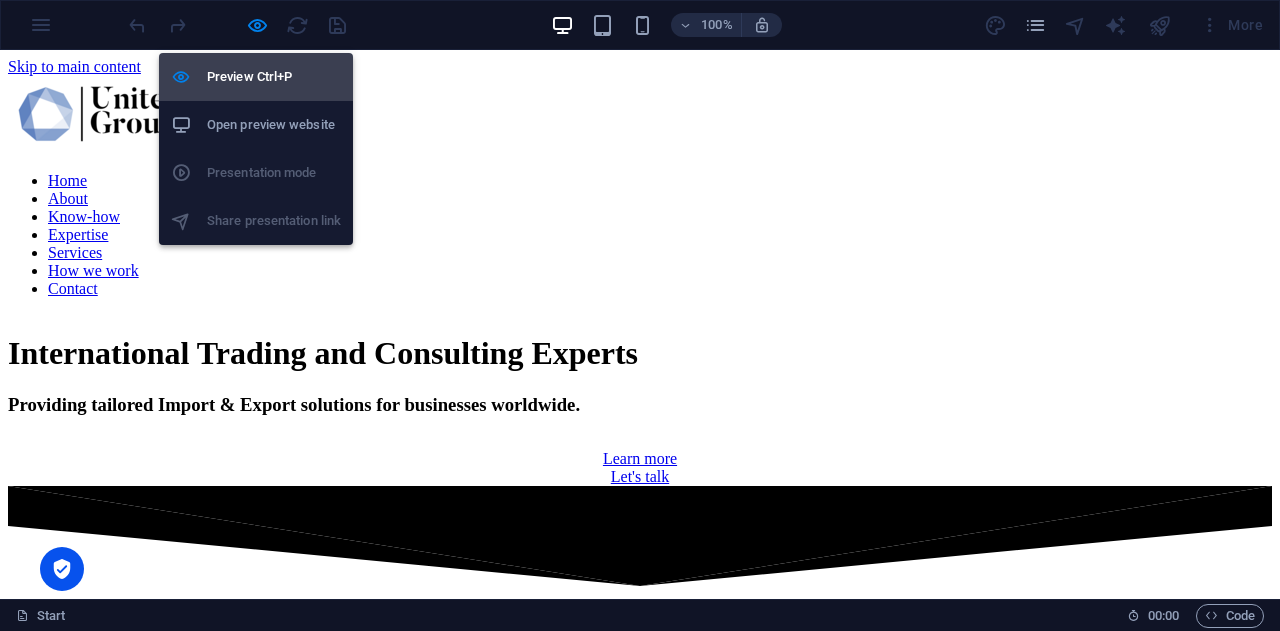 click on "Preview Ctrl+P" at bounding box center (274, 77) 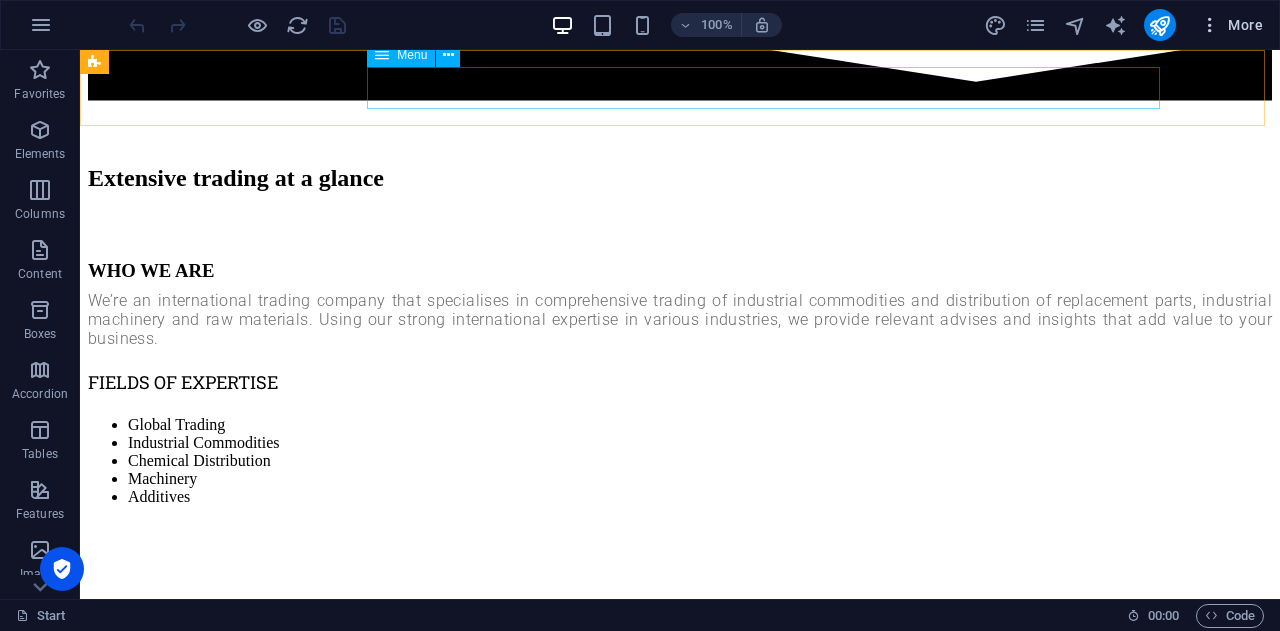 scroll, scrollTop: 1074, scrollLeft: 0, axis: vertical 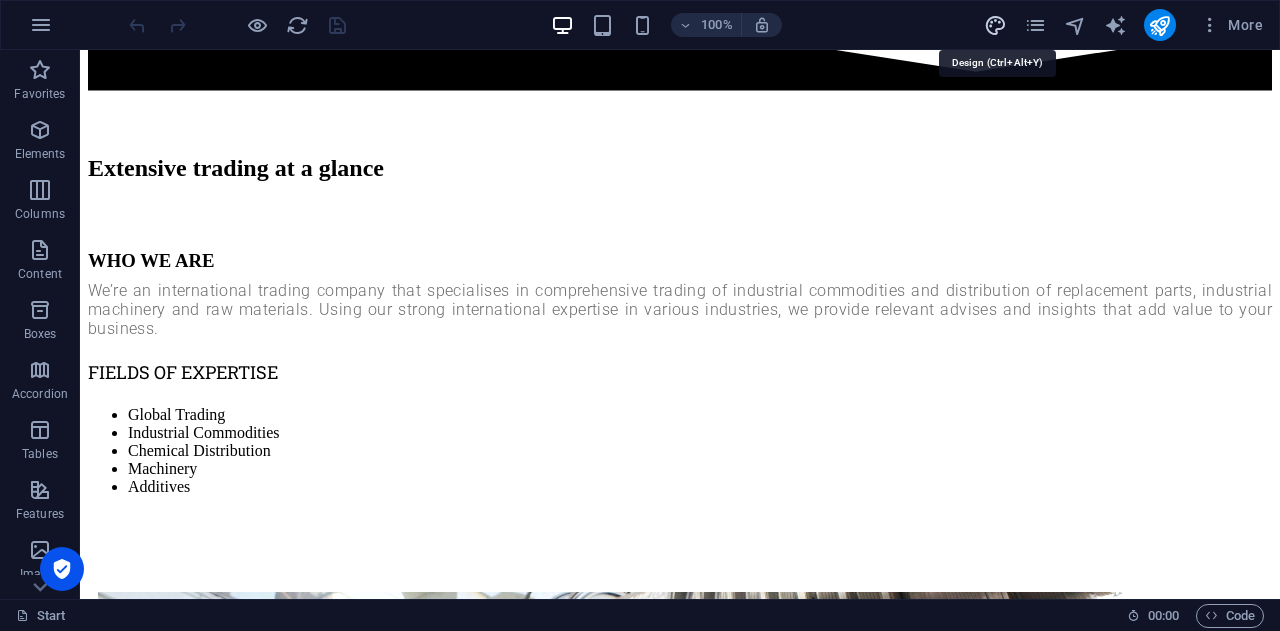 click at bounding box center (995, 25) 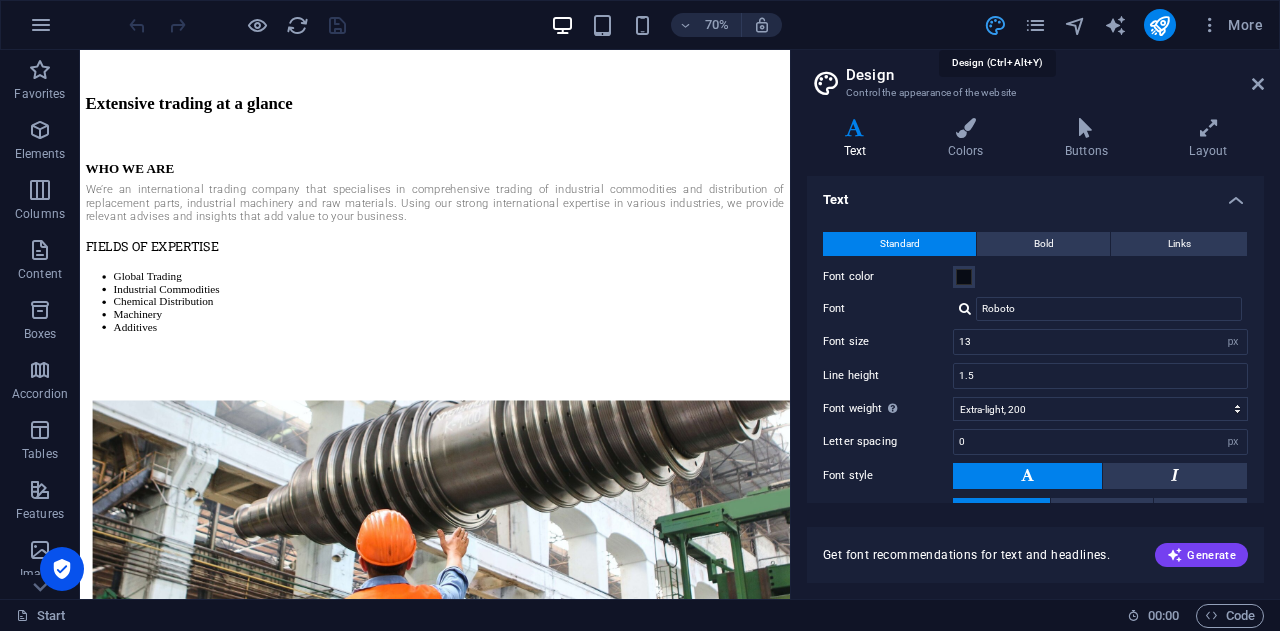 scroll, scrollTop: 1260, scrollLeft: 0, axis: vertical 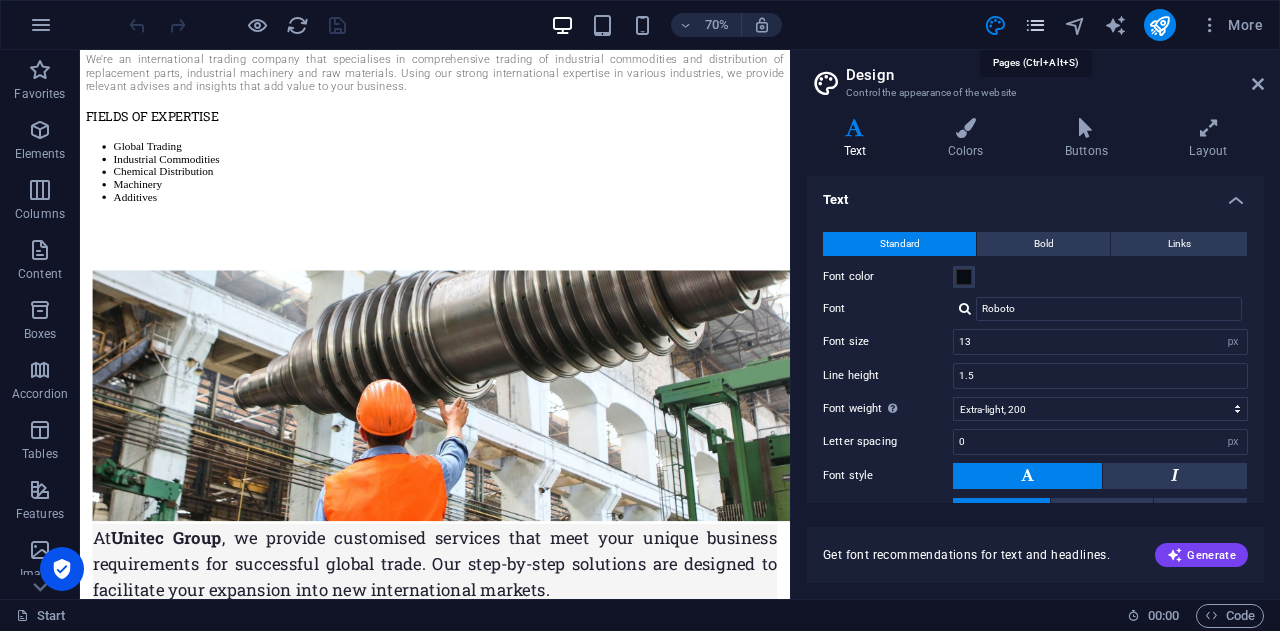 click at bounding box center (1035, 25) 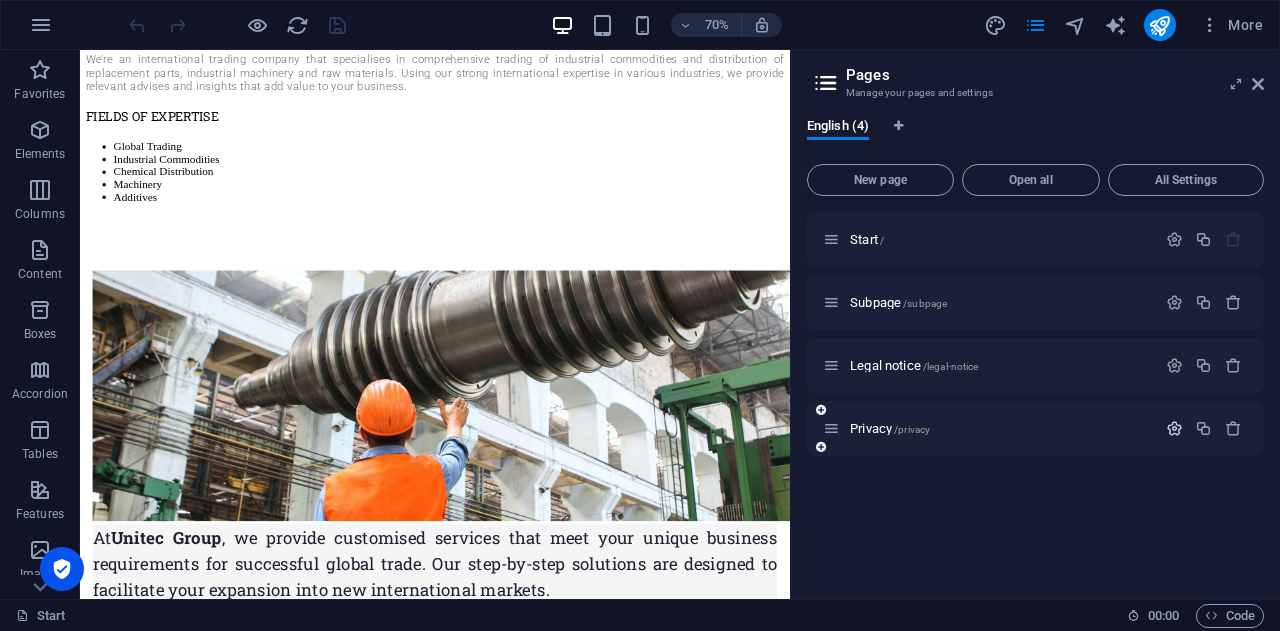 click at bounding box center (1174, 428) 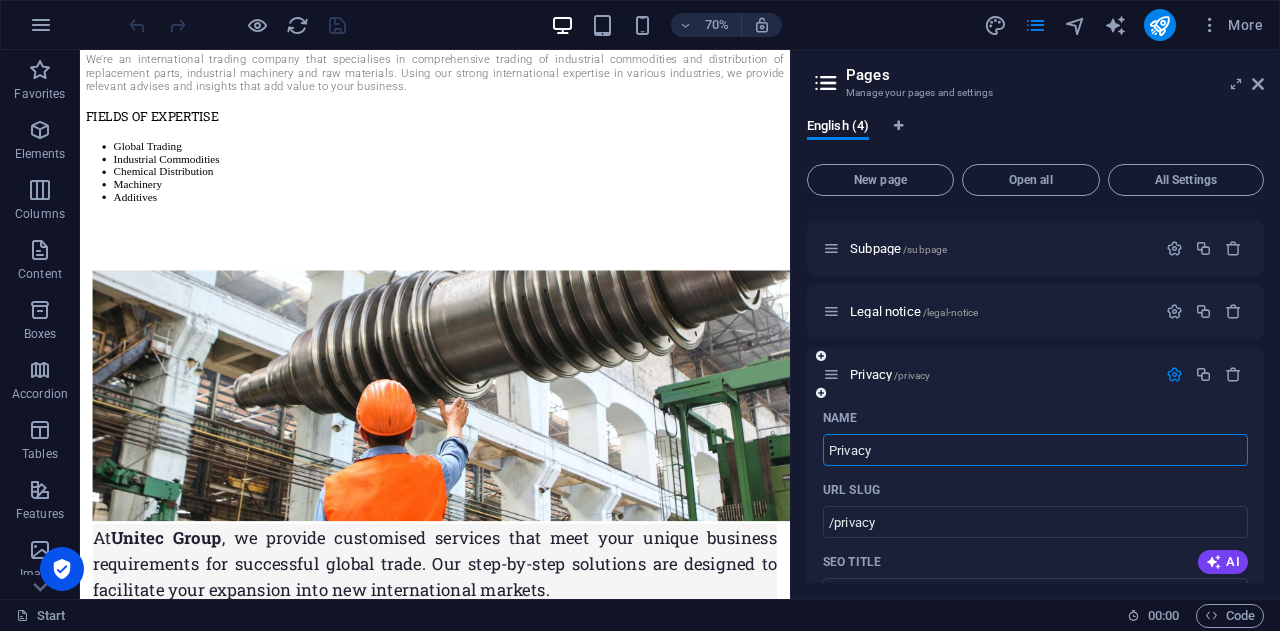 scroll, scrollTop: 0, scrollLeft: 0, axis: both 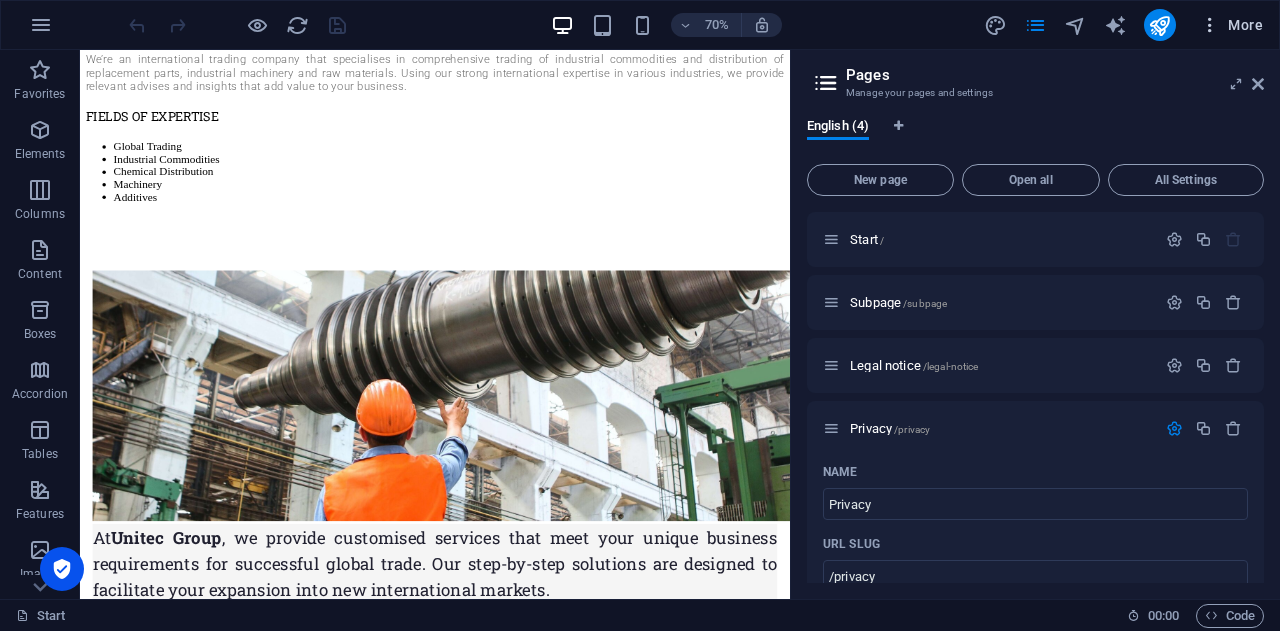click at bounding box center [1210, 25] 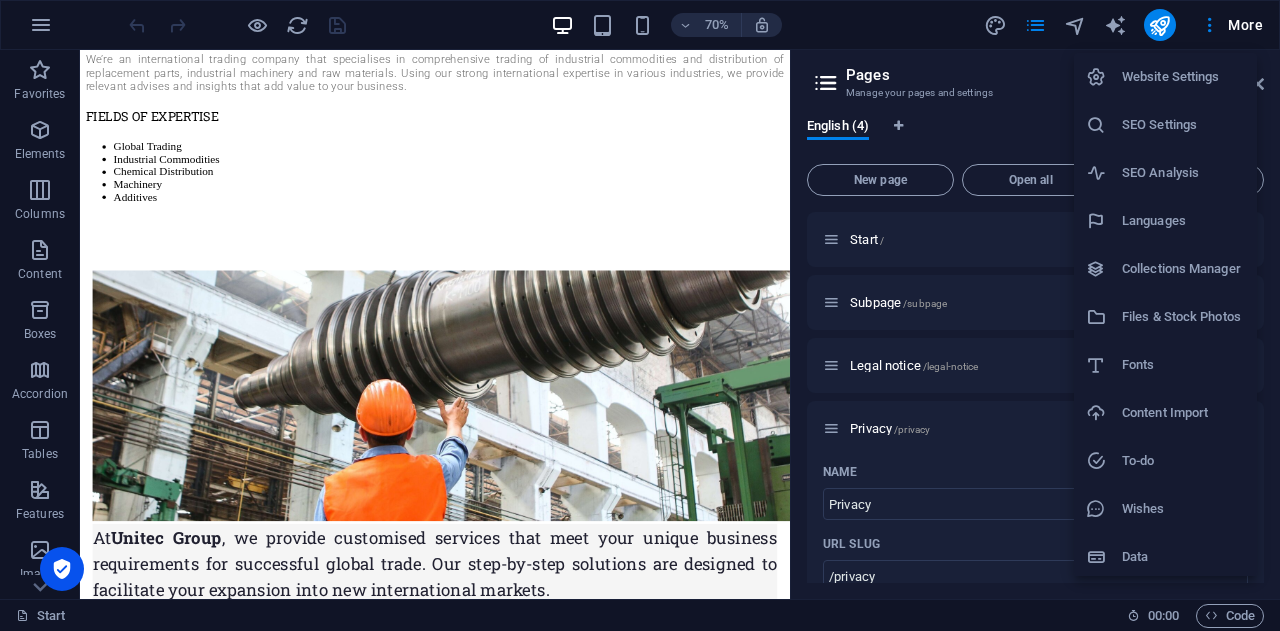 click on "Data" at bounding box center (1183, 557) 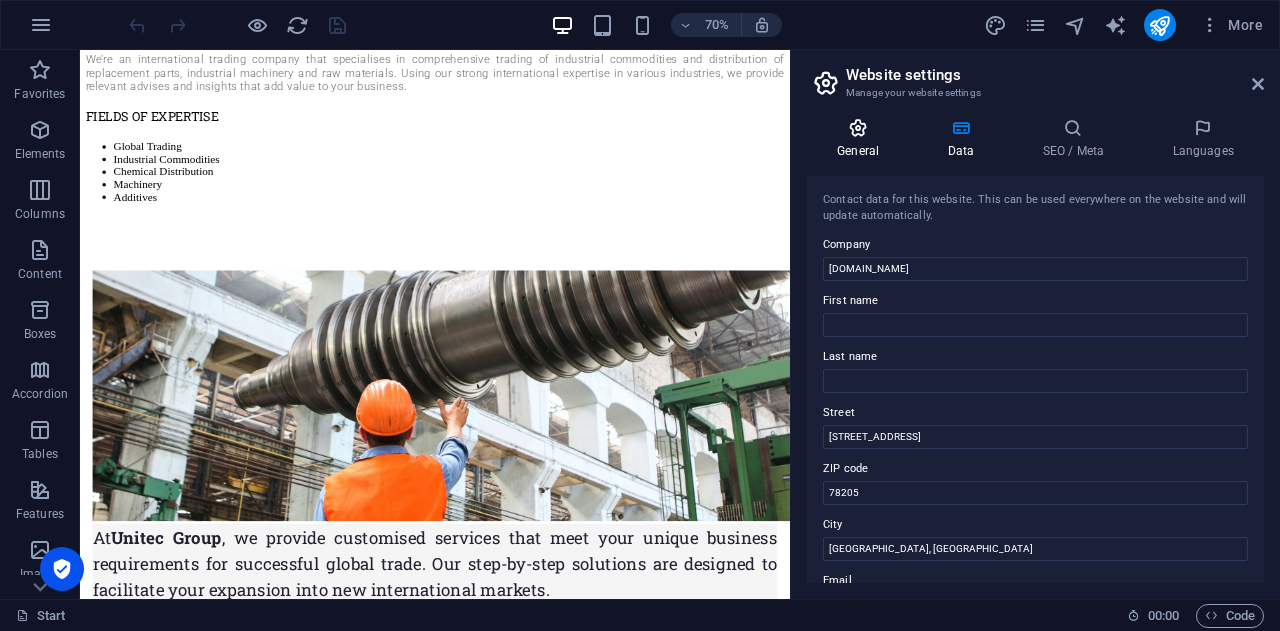 click on "General" at bounding box center (862, 139) 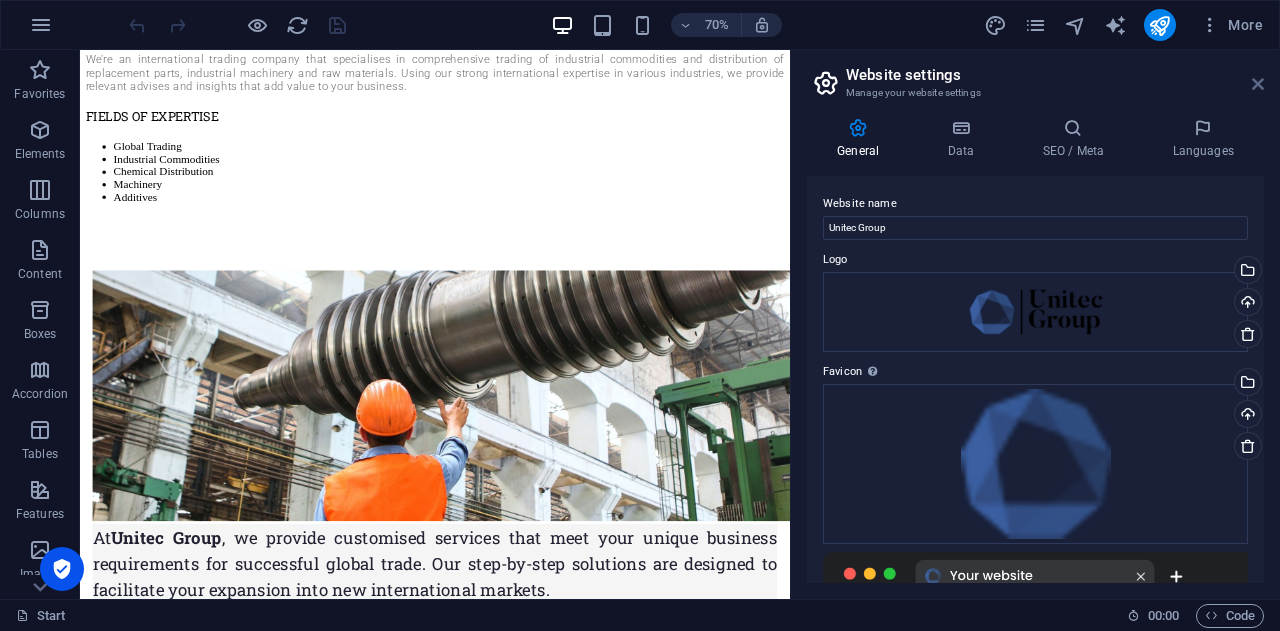 click at bounding box center [1258, 84] 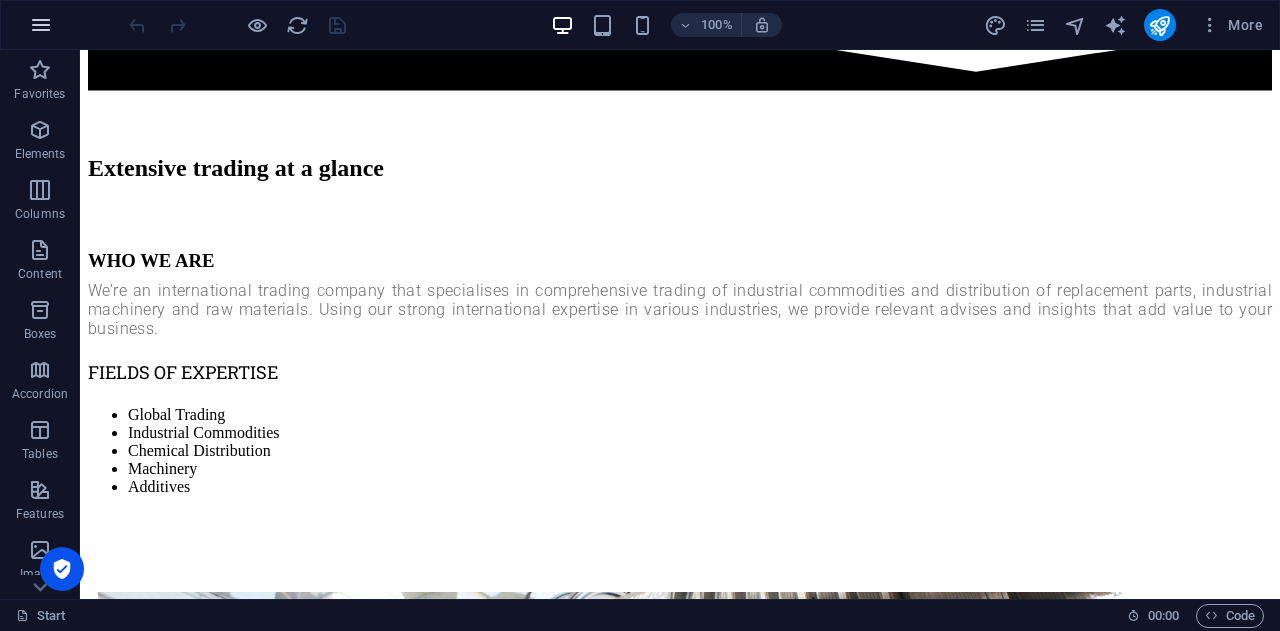 click at bounding box center (41, 25) 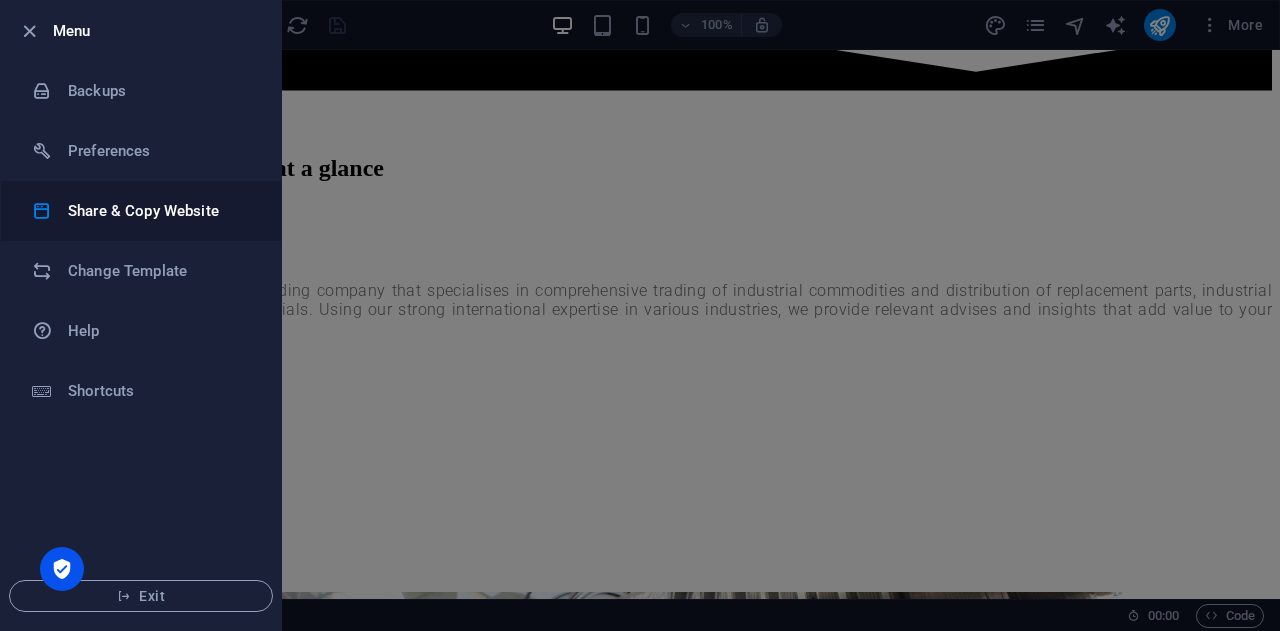 click on "Share & Copy Website" at bounding box center [141, 211] 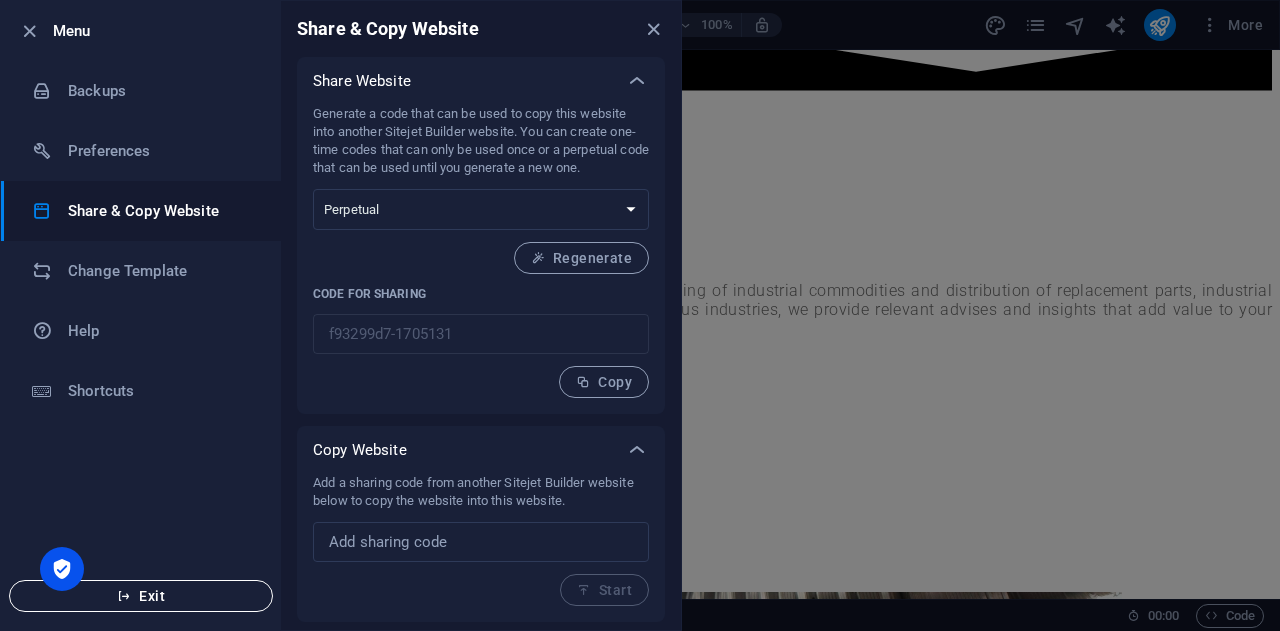 click on "Exit" at bounding box center (141, 596) 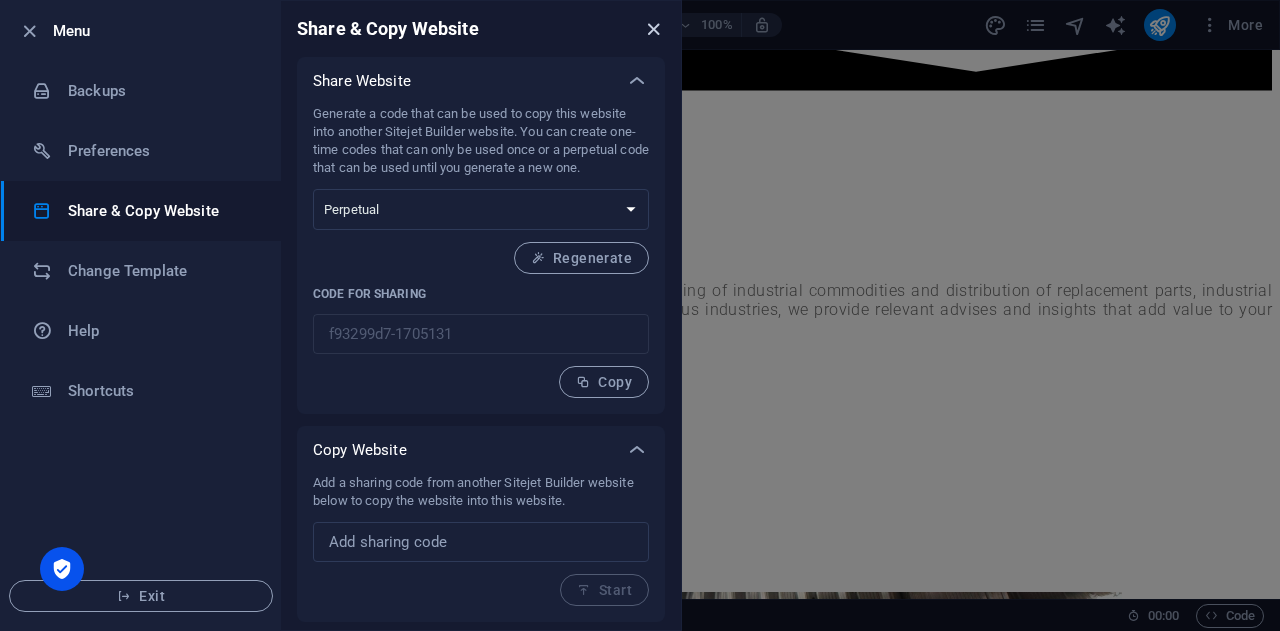click at bounding box center (653, 29) 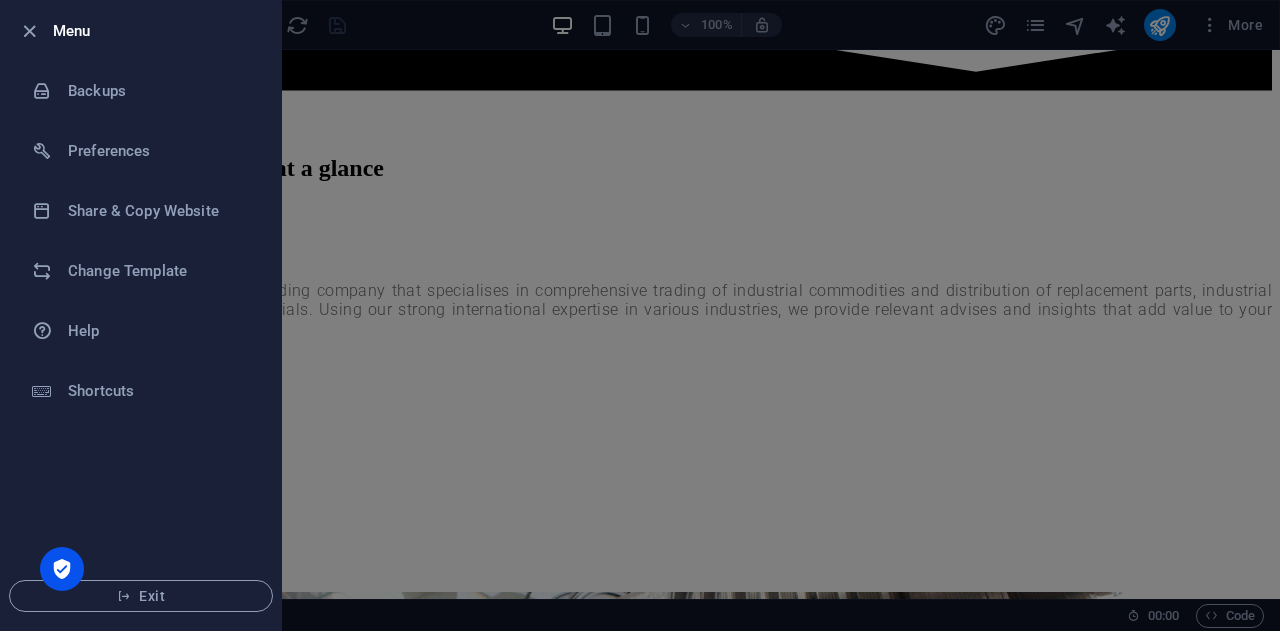 click at bounding box center (640, 315) 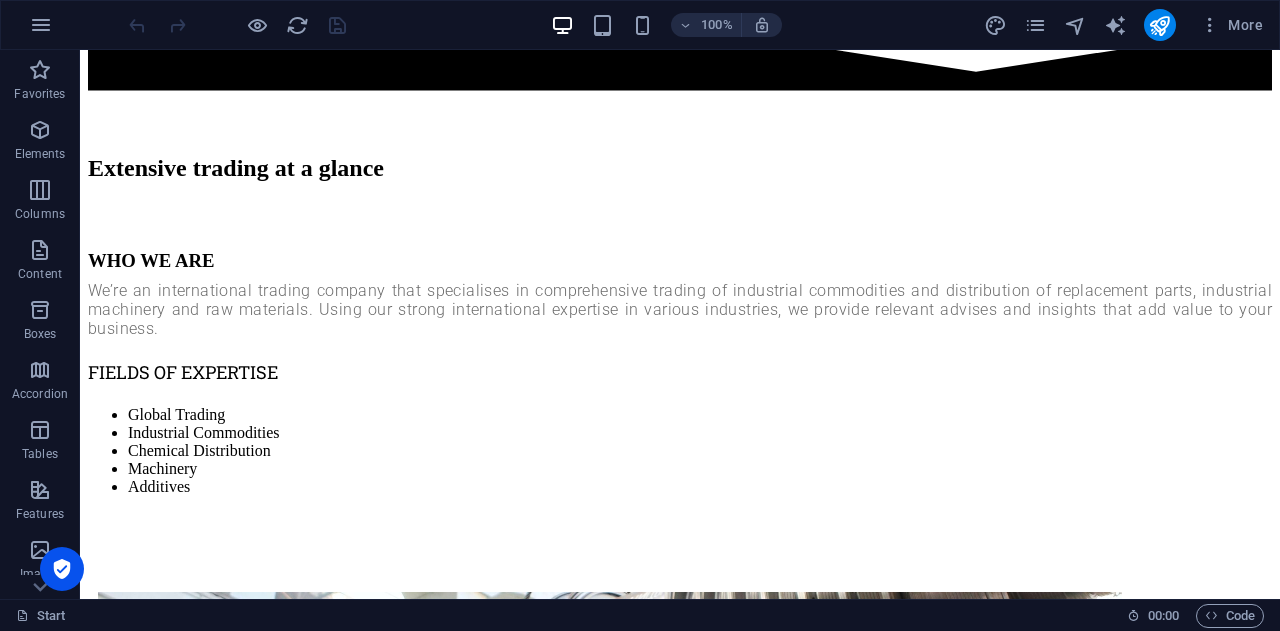 click at bounding box center [237, 25] 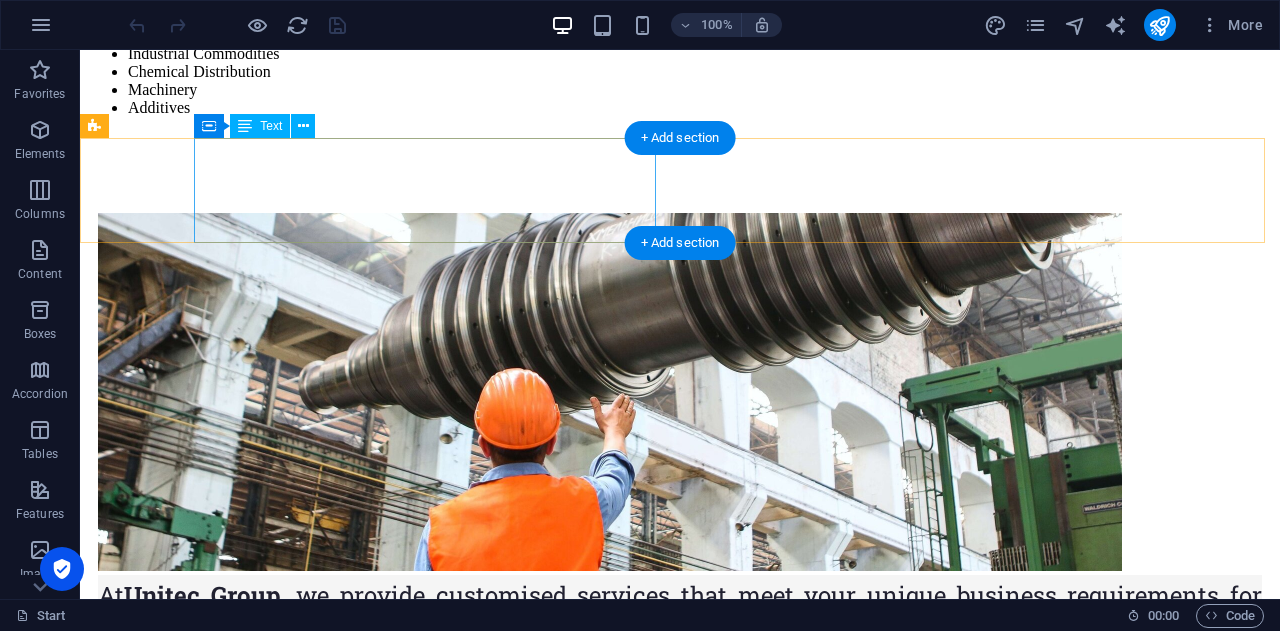 scroll, scrollTop: 1460, scrollLeft: 0, axis: vertical 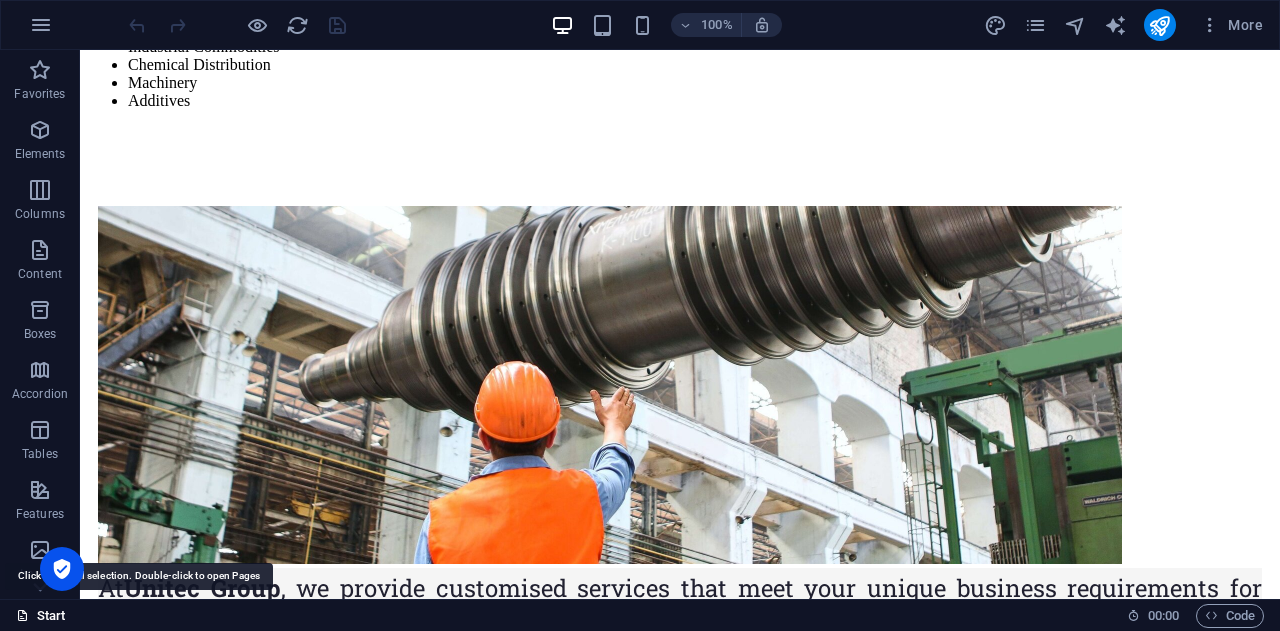 click on "Start" at bounding box center (41, 616) 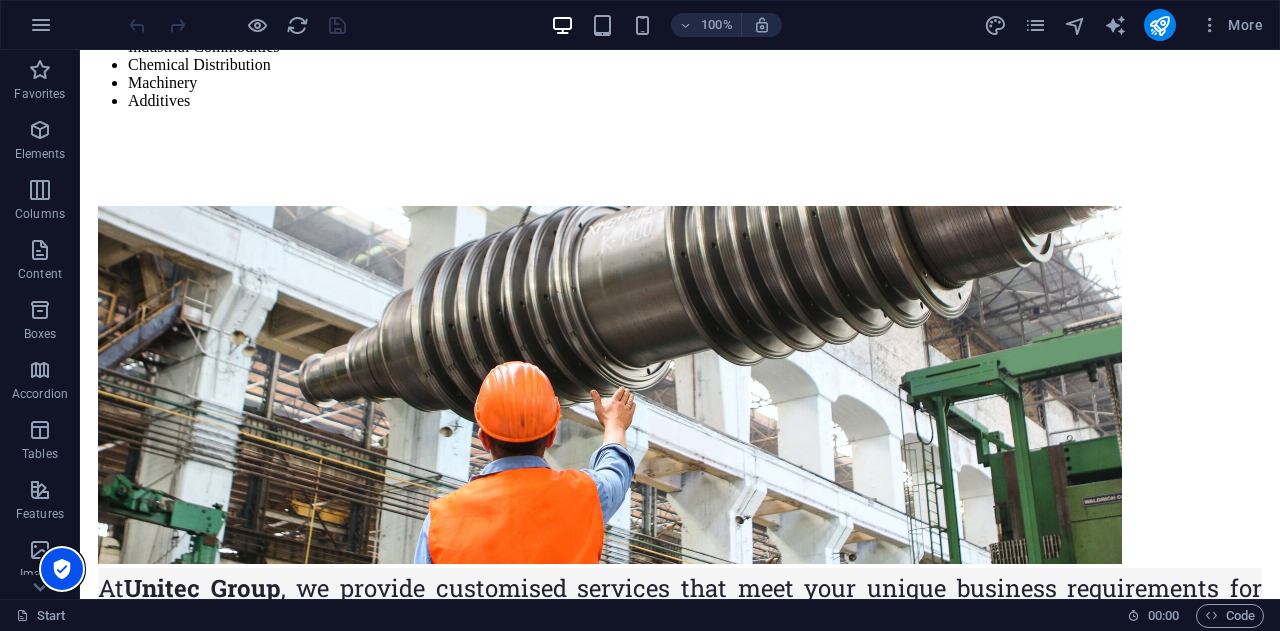 click at bounding box center [62, 569] 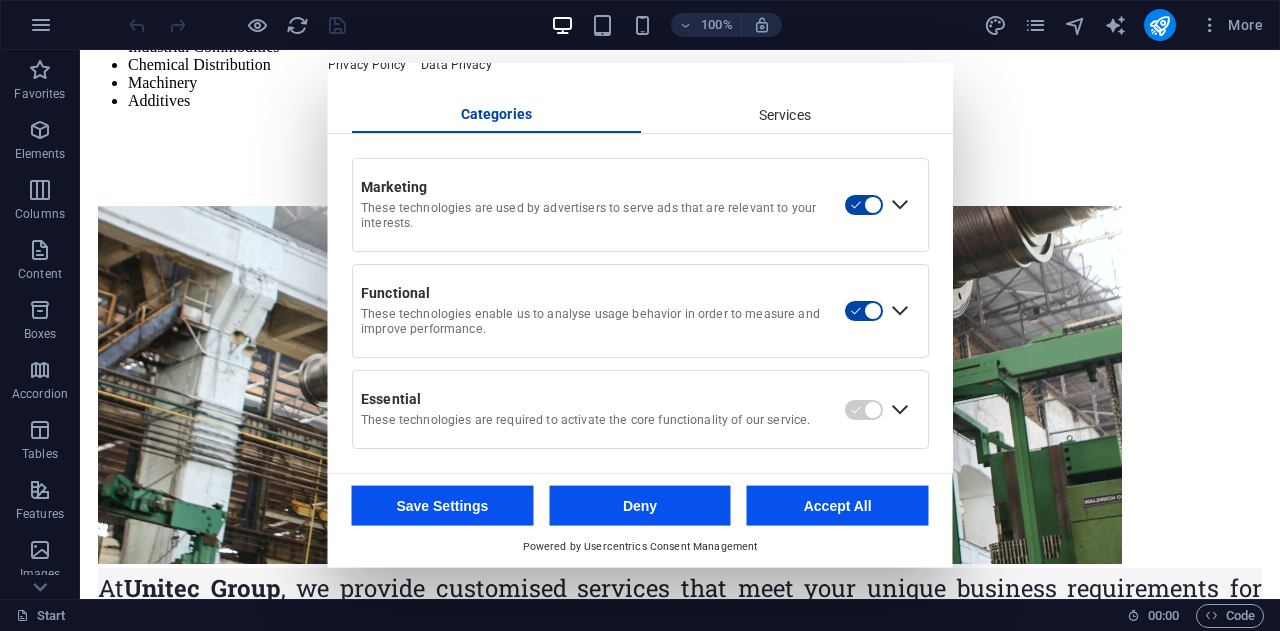 scroll, scrollTop: 0, scrollLeft: 0, axis: both 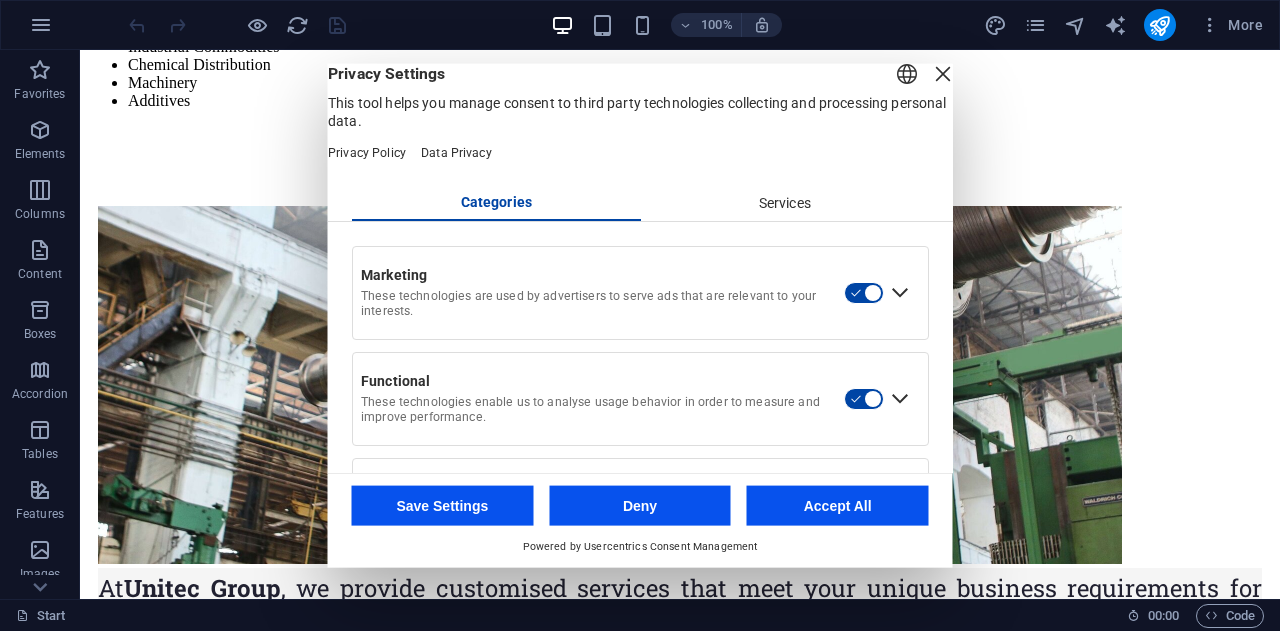 click at bounding box center (943, 73) 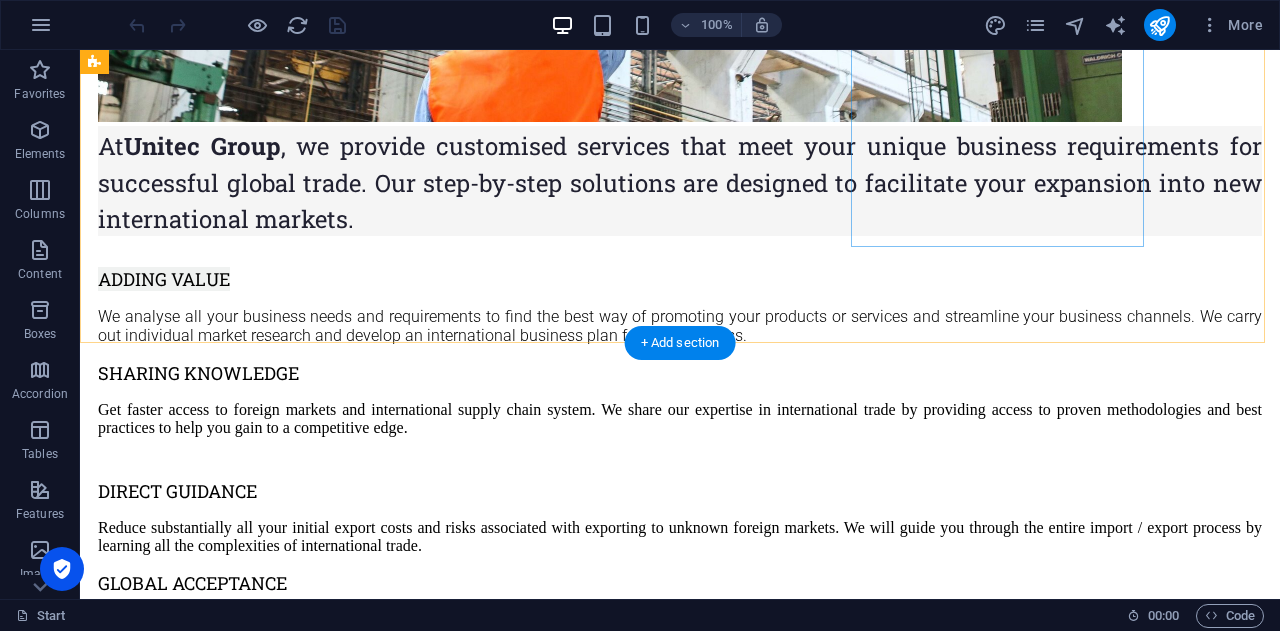 scroll, scrollTop: 1912, scrollLeft: 0, axis: vertical 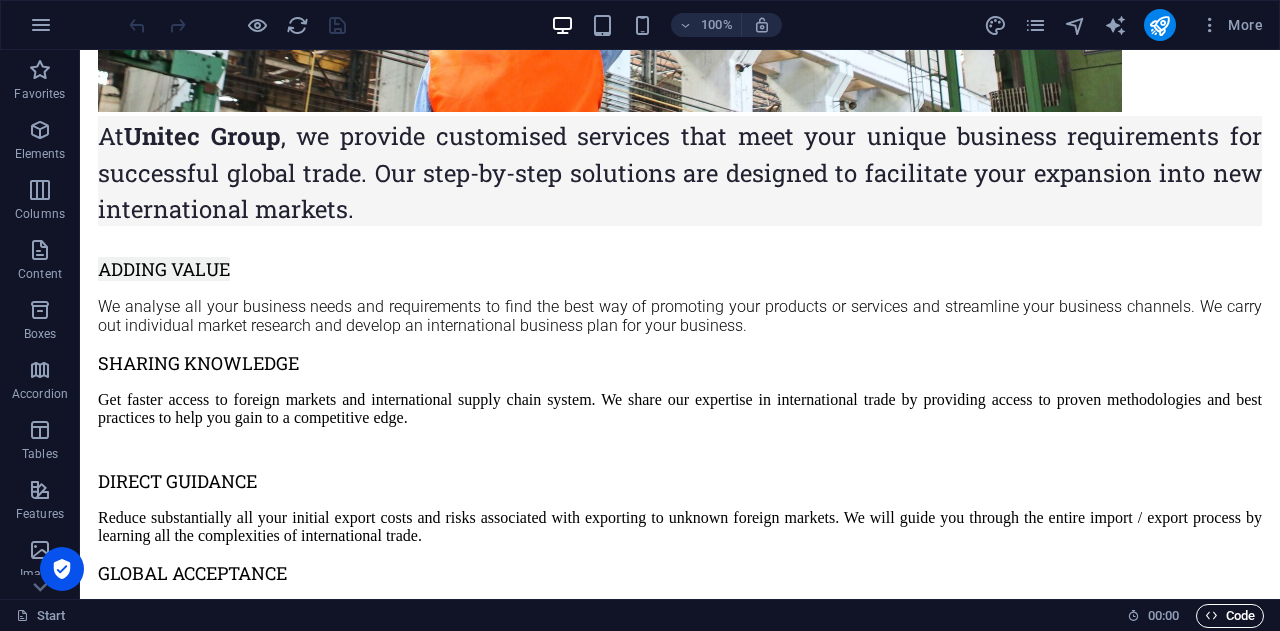 click on "Code" at bounding box center (1230, 616) 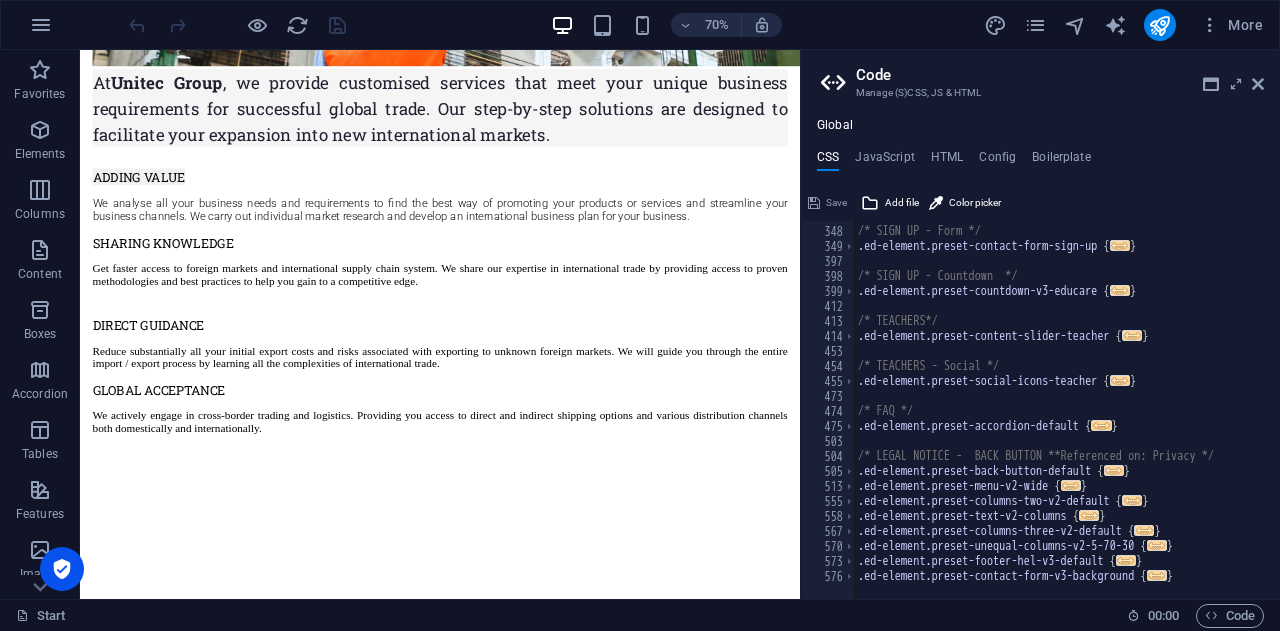 scroll, scrollTop: 1196, scrollLeft: 0, axis: vertical 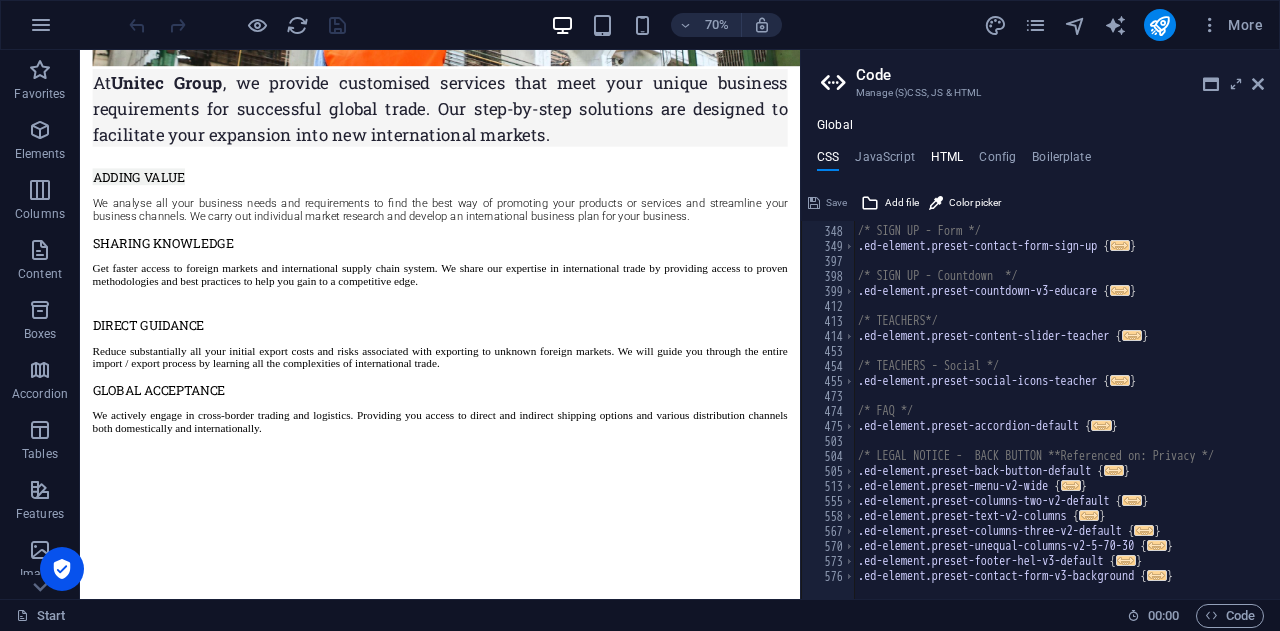 click on "HTML" at bounding box center (947, 161) 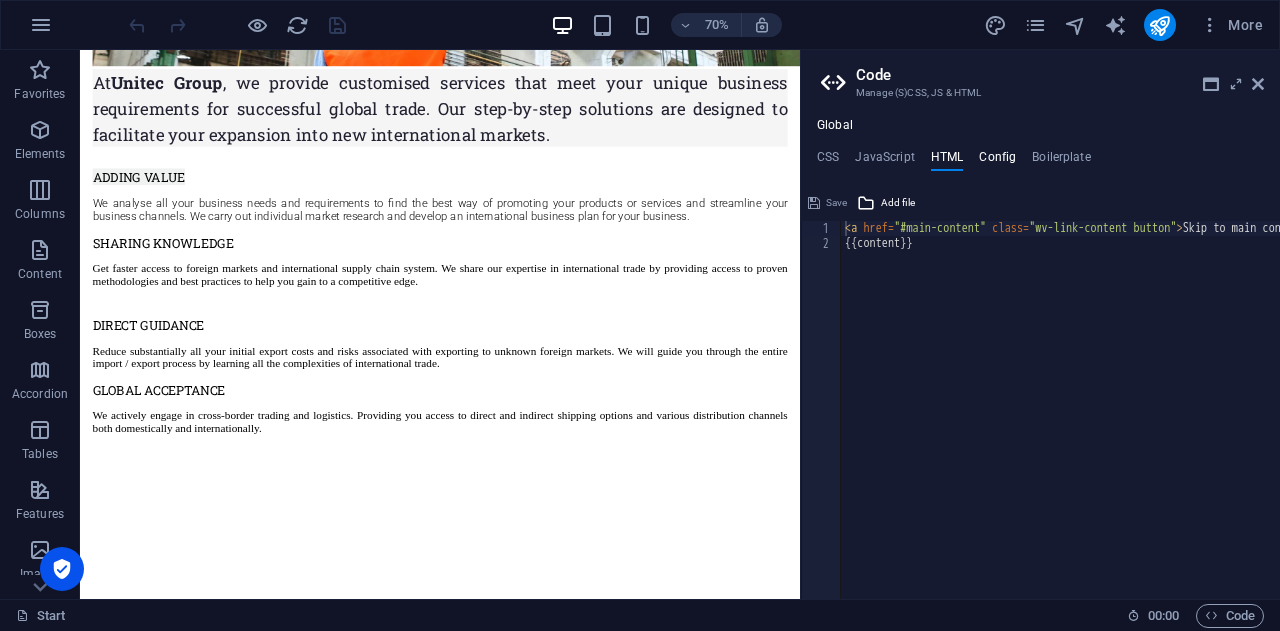 click on "Config" at bounding box center (997, 161) 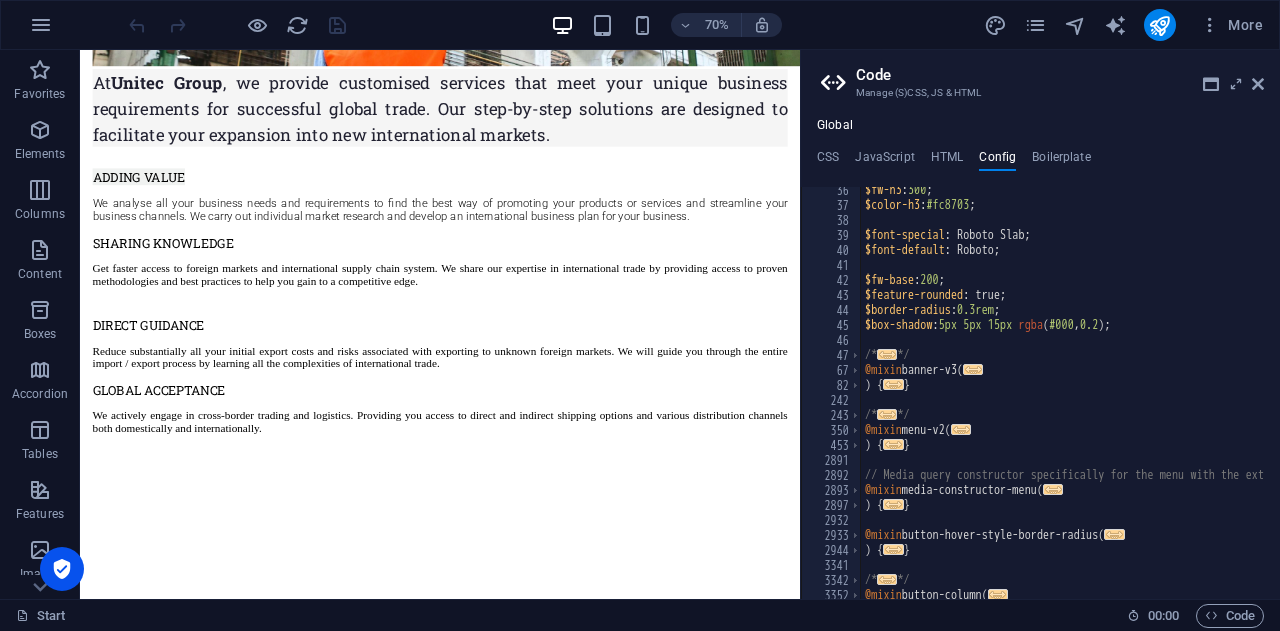 scroll, scrollTop: 529, scrollLeft: 0, axis: vertical 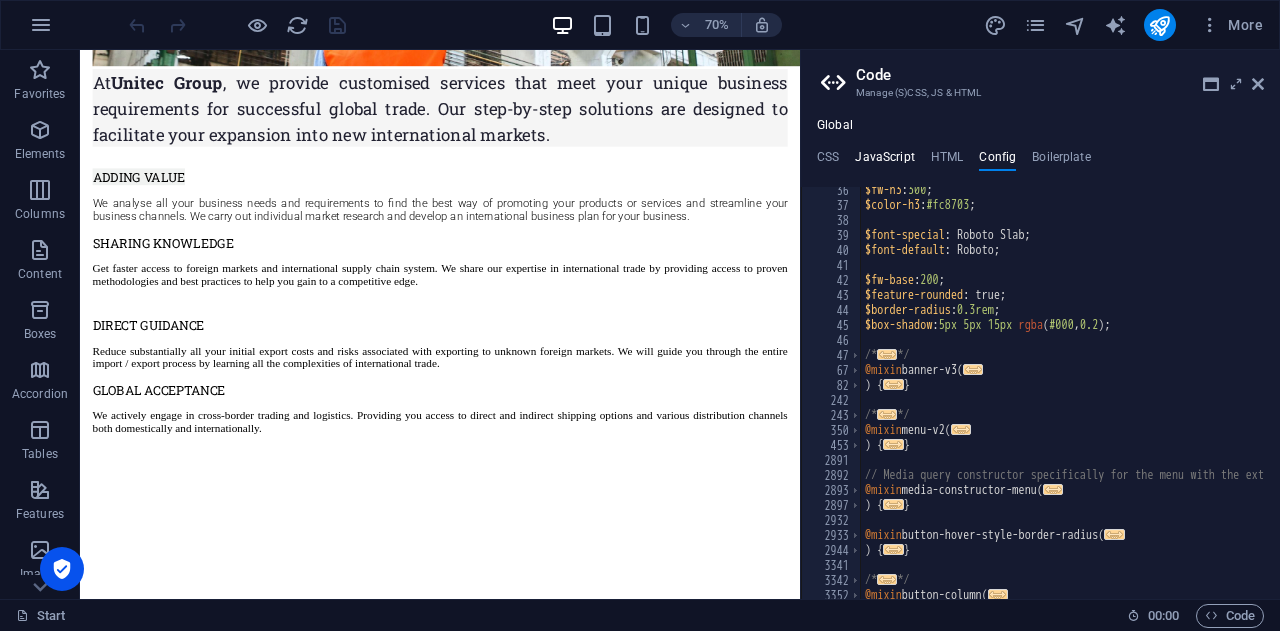 click on "JavaScript" at bounding box center [884, 161] 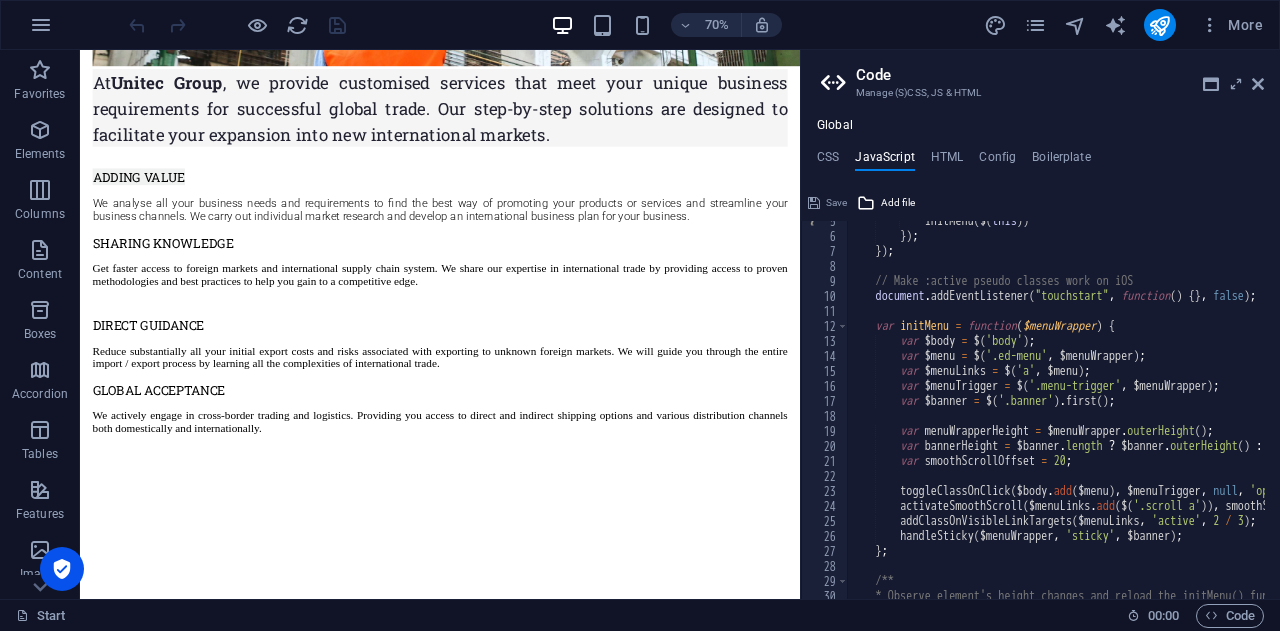 scroll, scrollTop: 150, scrollLeft: 0, axis: vertical 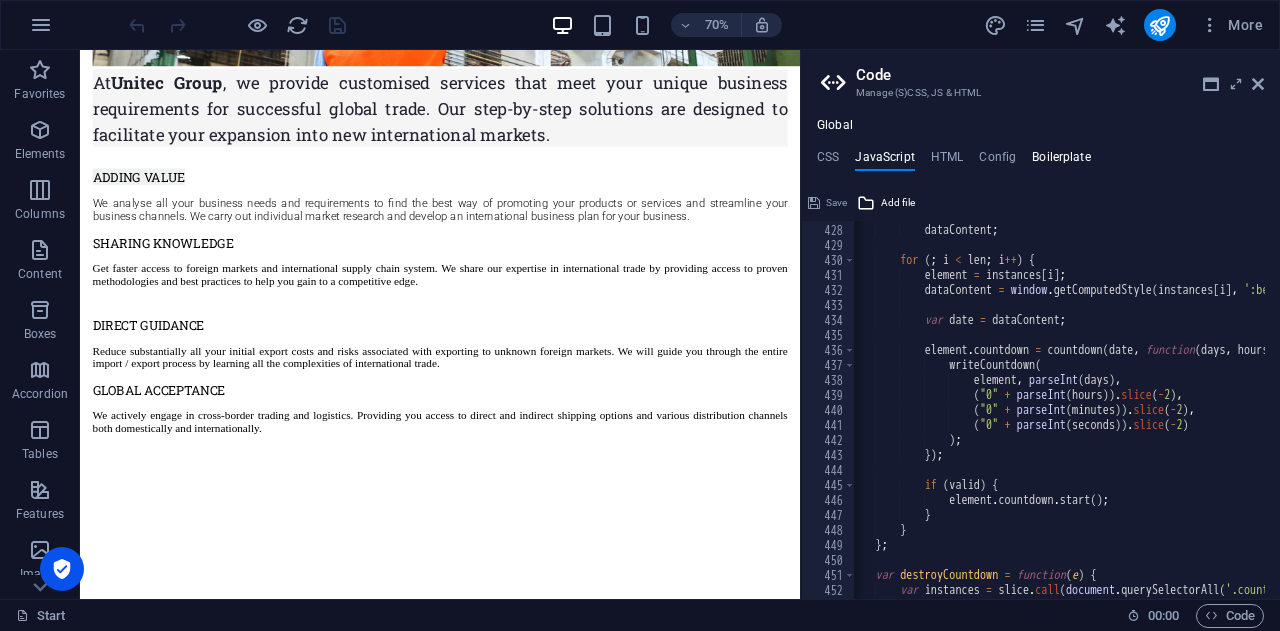 click on "Boilerplate" at bounding box center (1061, 161) 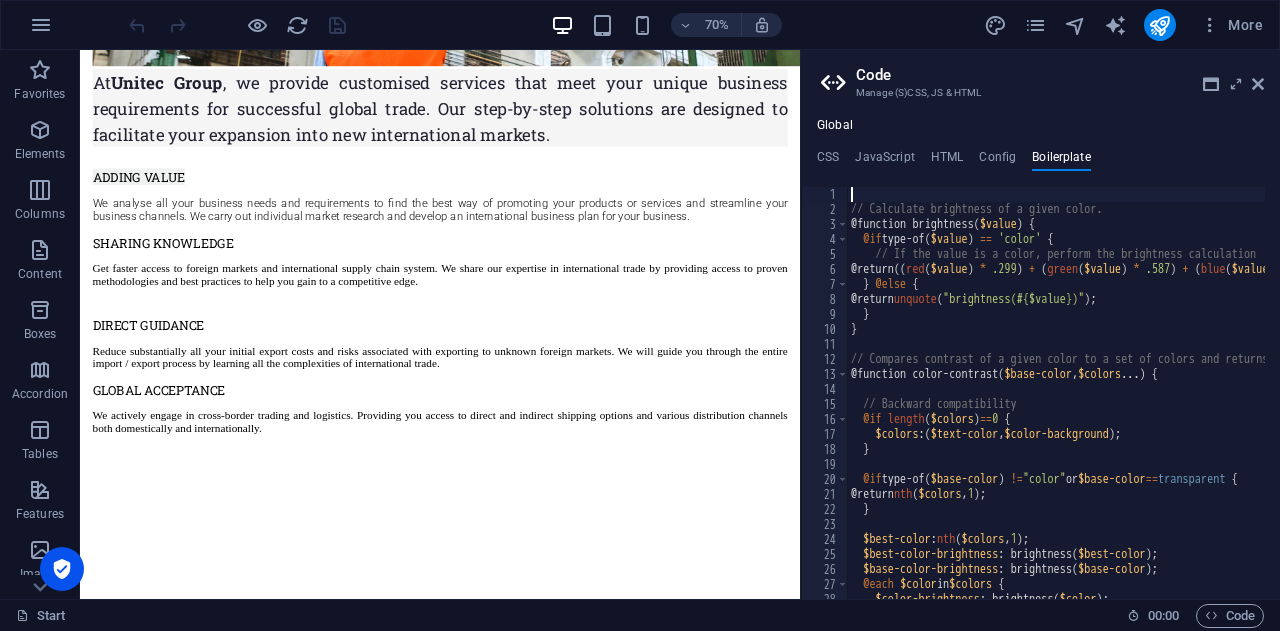 scroll, scrollTop: 0, scrollLeft: 0, axis: both 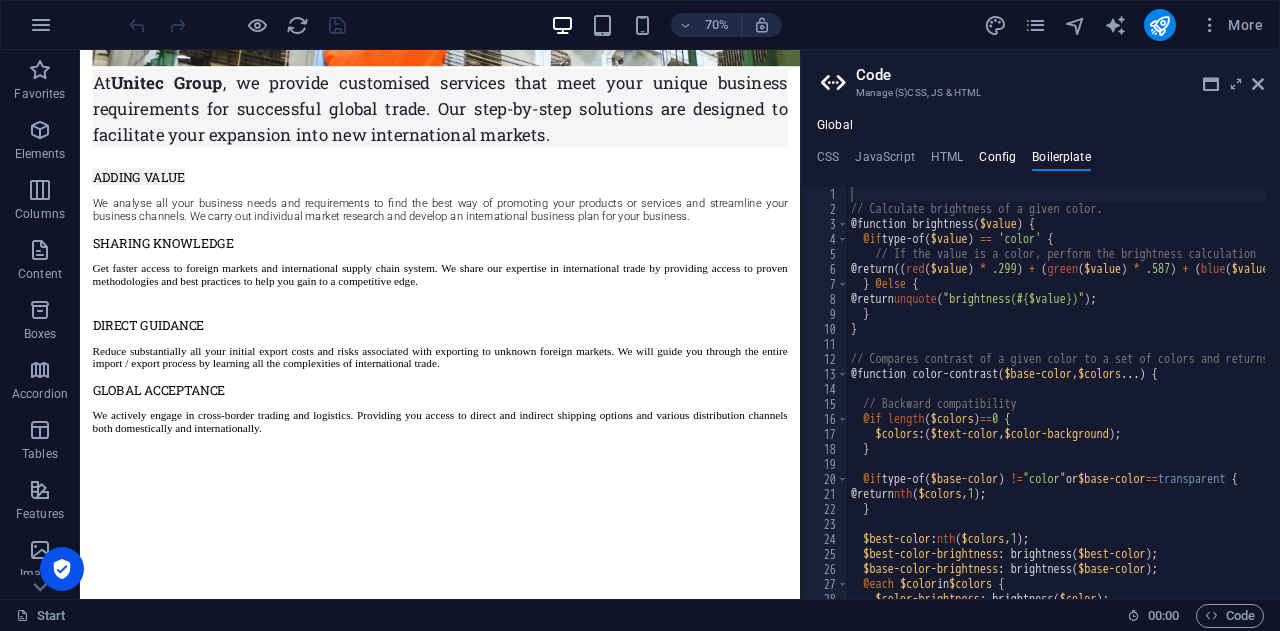 click on "Config" at bounding box center (997, 161) 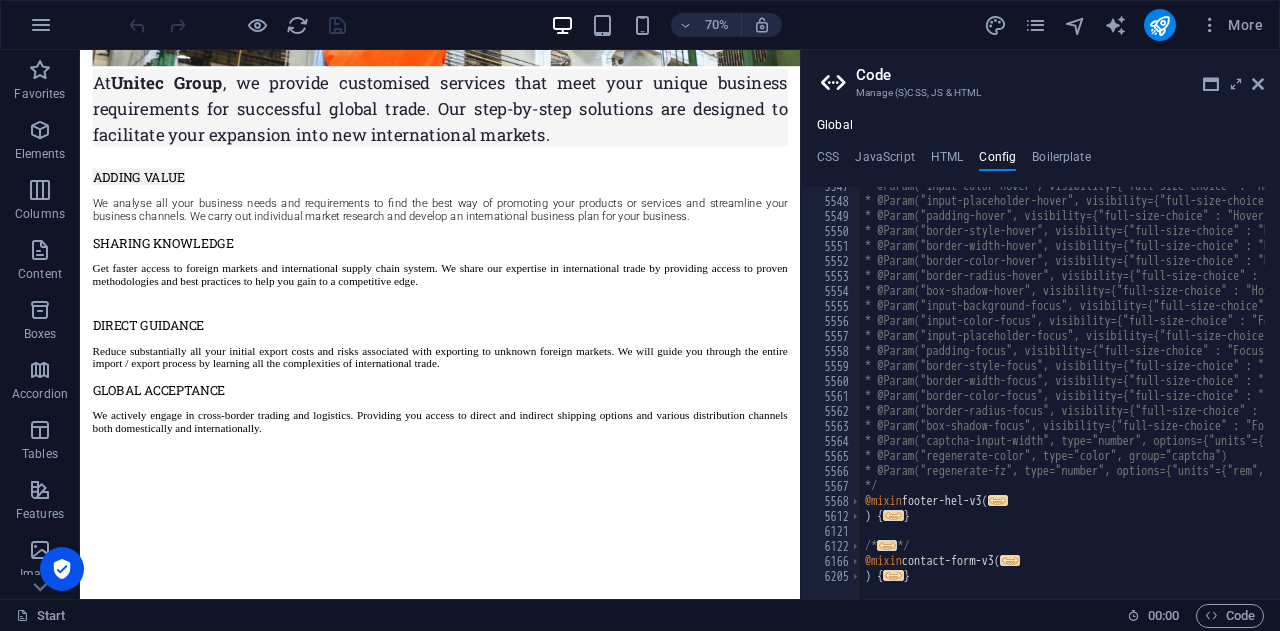 scroll, scrollTop: 2468, scrollLeft: 0, axis: vertical 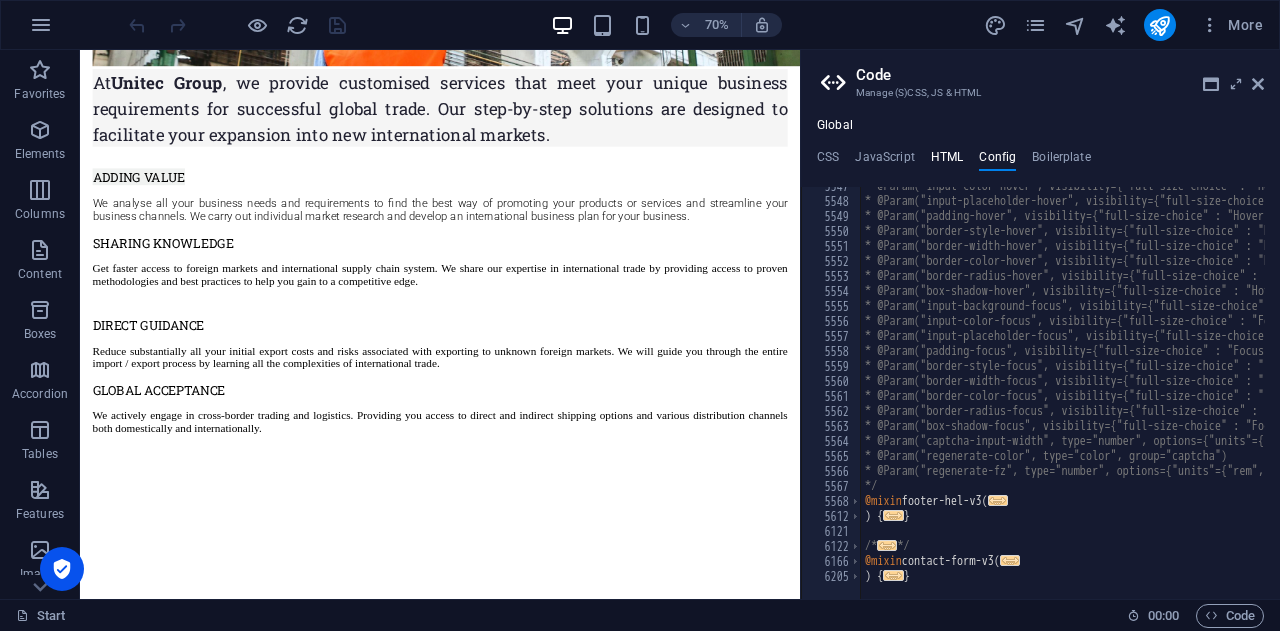 click on "HTML" at bounding box center [947, 161] 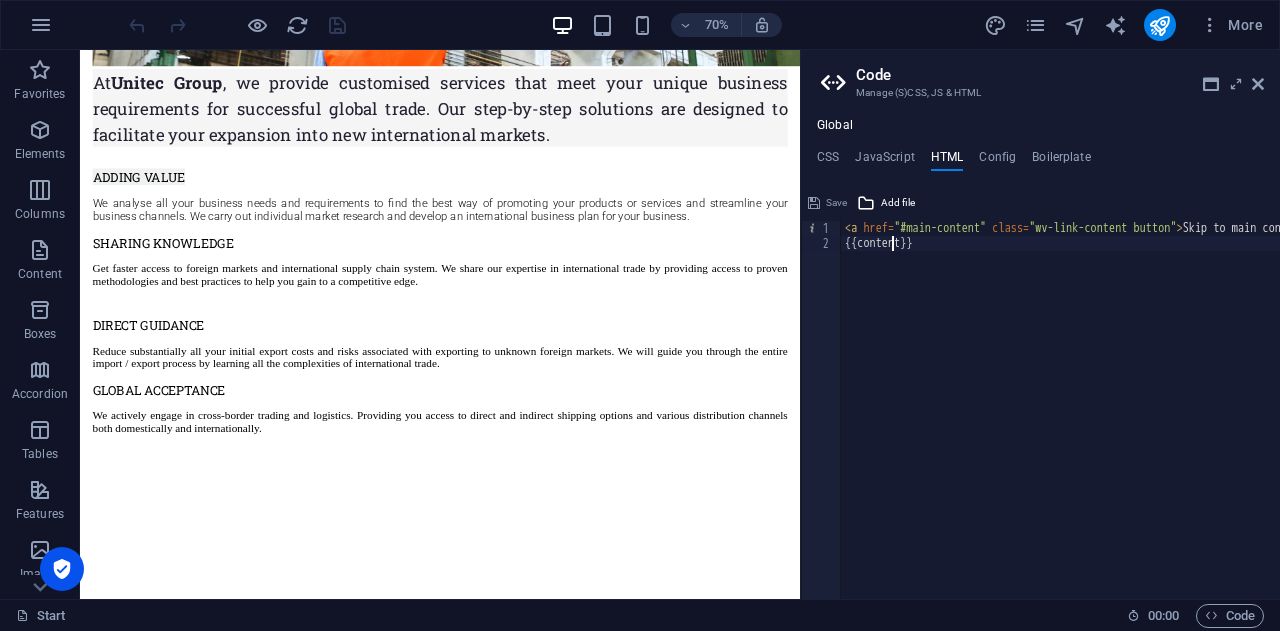 click on "< a   href = "#main-content"   class = "wv-link-content button" > Skip to main content </ a > {{content}}" at bounding box center (1111, 417) 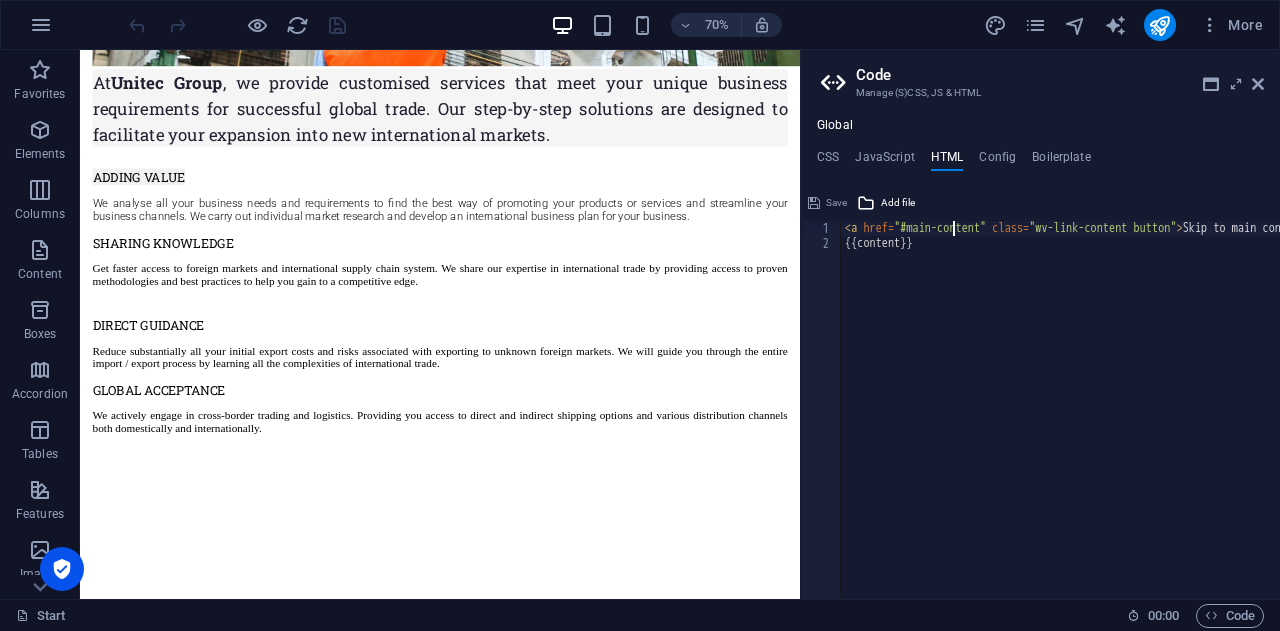 click on "< a   href = "#main-content"   class = "wv-link-content button" > Skip to main content </ a > {{content}}" at bounding box center (1111, 417) 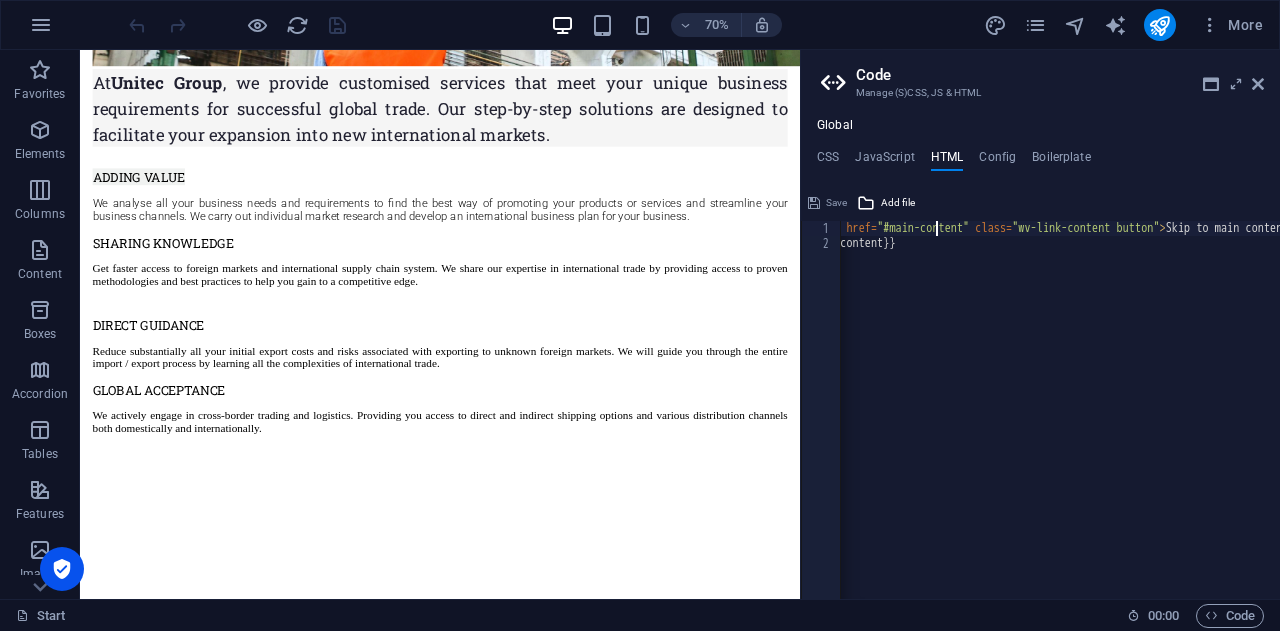scroll, scrollTop: 0, scrollLeft: 0, axis: both 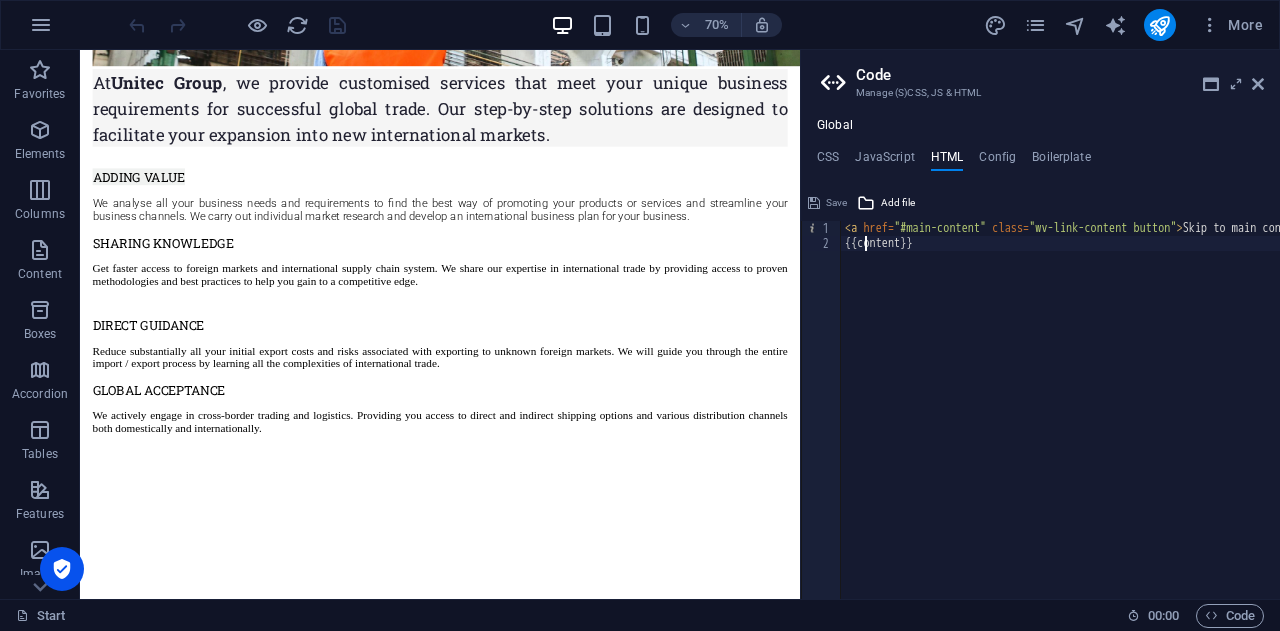click on "< a   href = "#main-content"   class = "wv-link-content button" > Skip to main content </ a > {{content}}" at bounding box center (1111, 417) 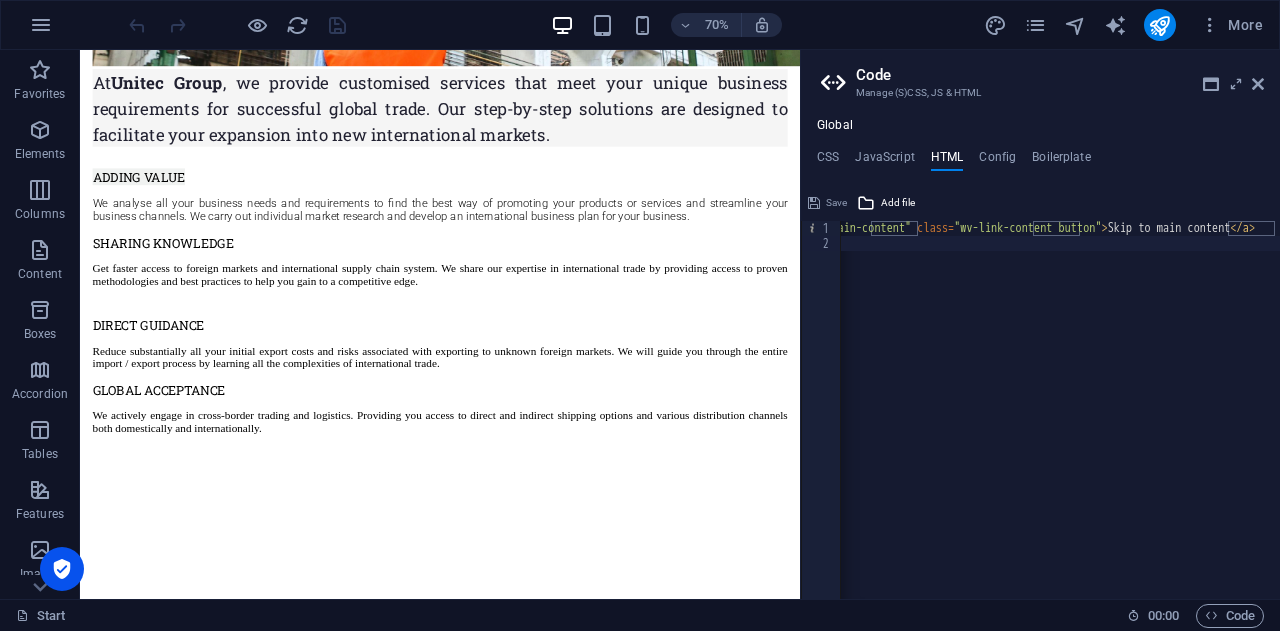 scroll, scrollTop: 0, scrollLeft: 76, axis: horizontal 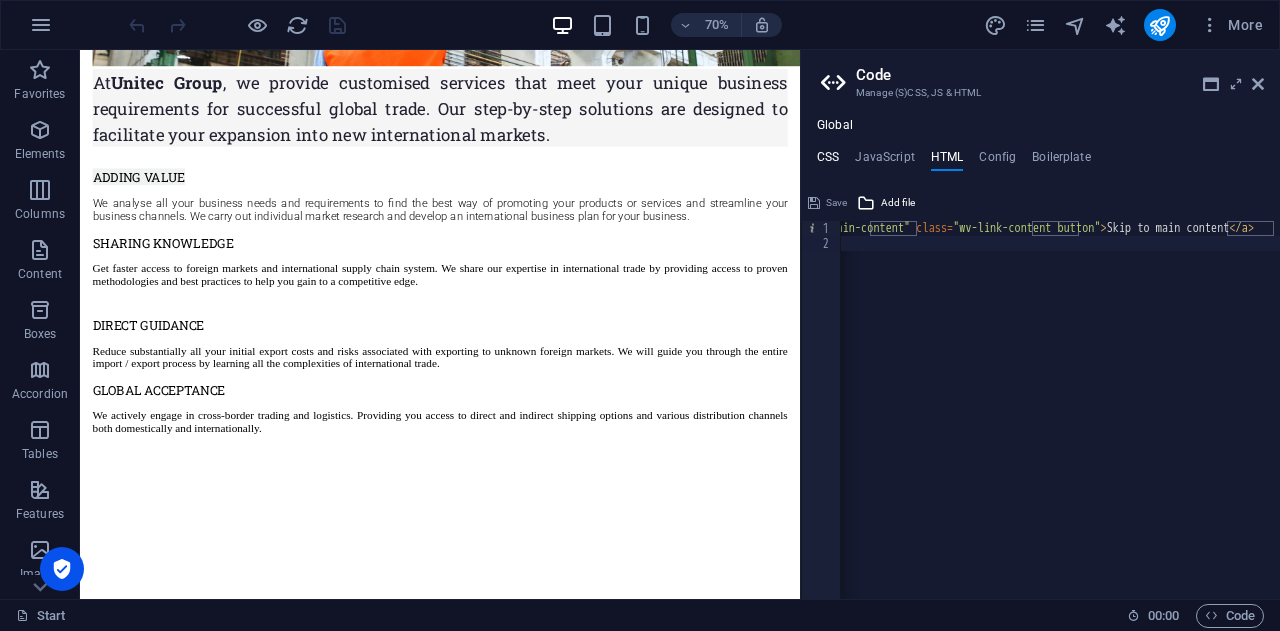 click on "CSS" at bounding box center (828, 161) 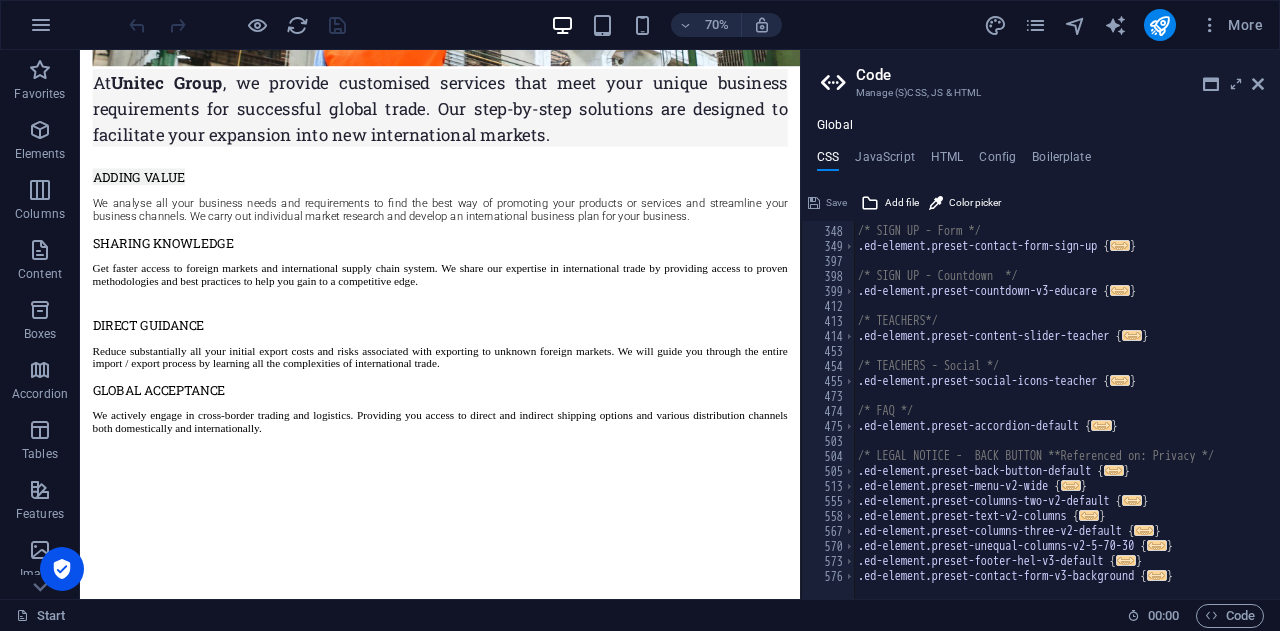 click on "Global" at bounding box center (835, 126) 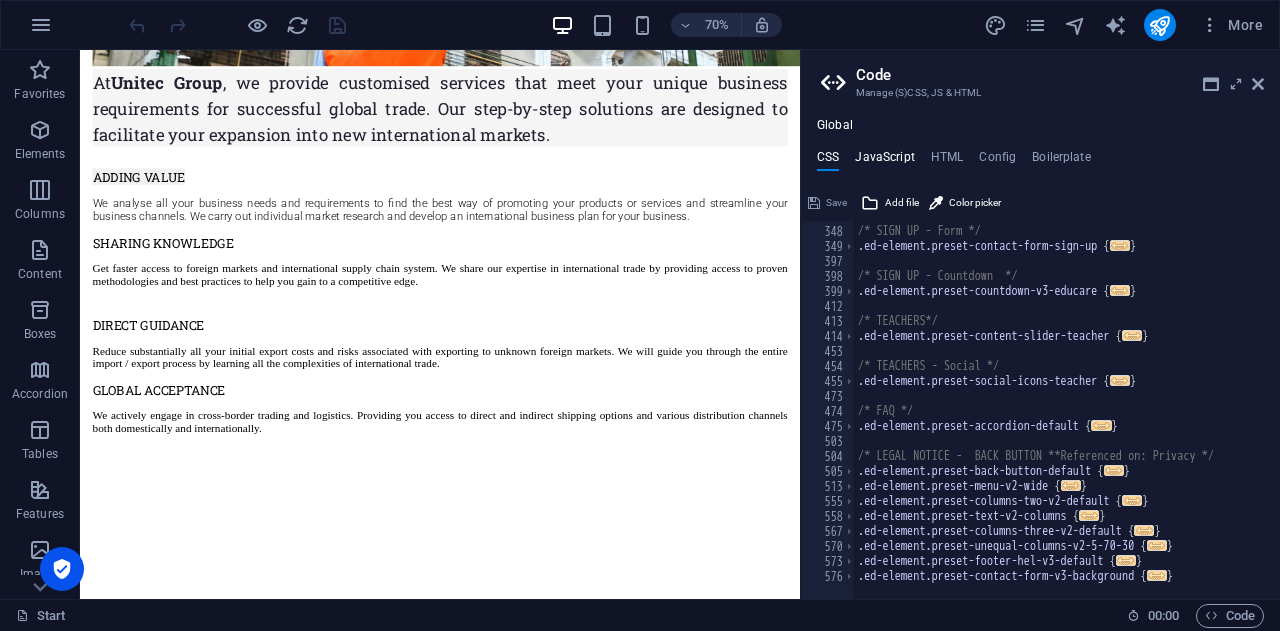click on "JavaScript" at bounding box center (884, 161) 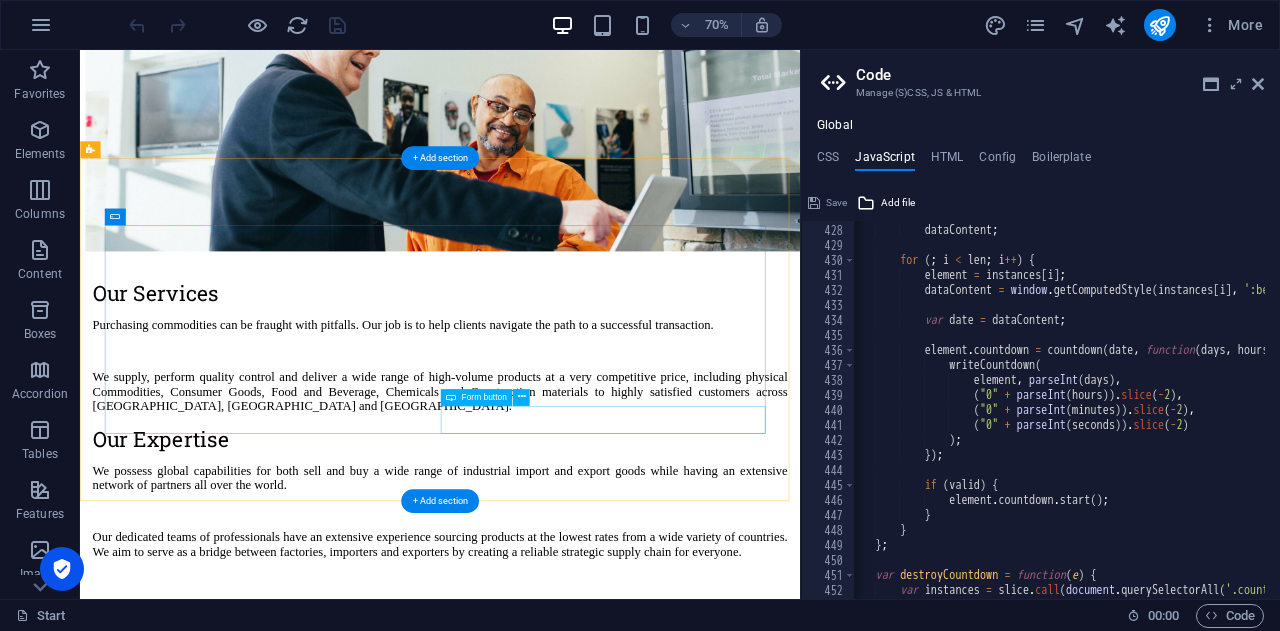 scroll, scrollTop: 3603, scrollLeft: 0, axis: vertical 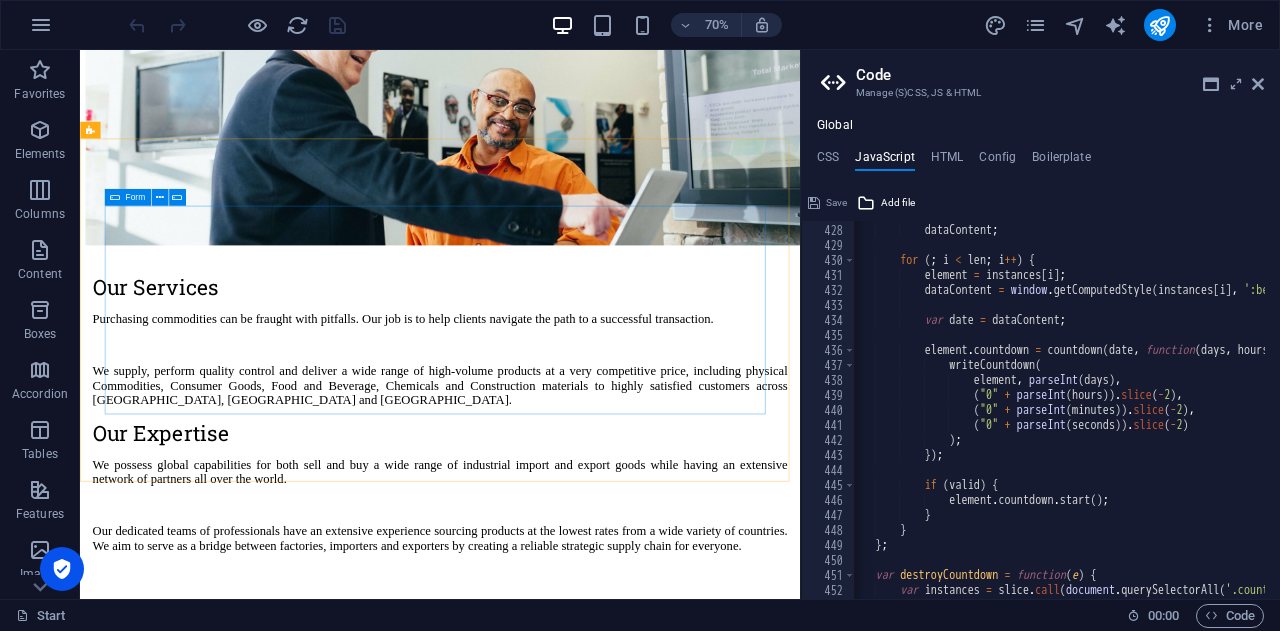 click at bounding box center (115, 198) 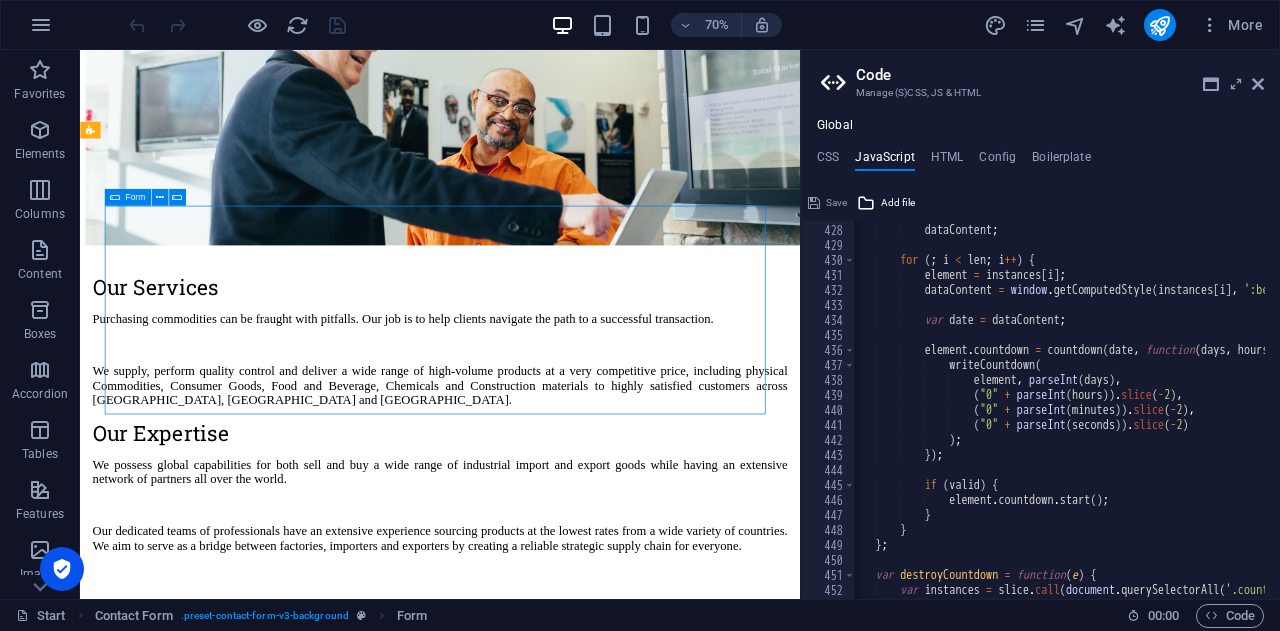 click at bounding box center [115, 198] 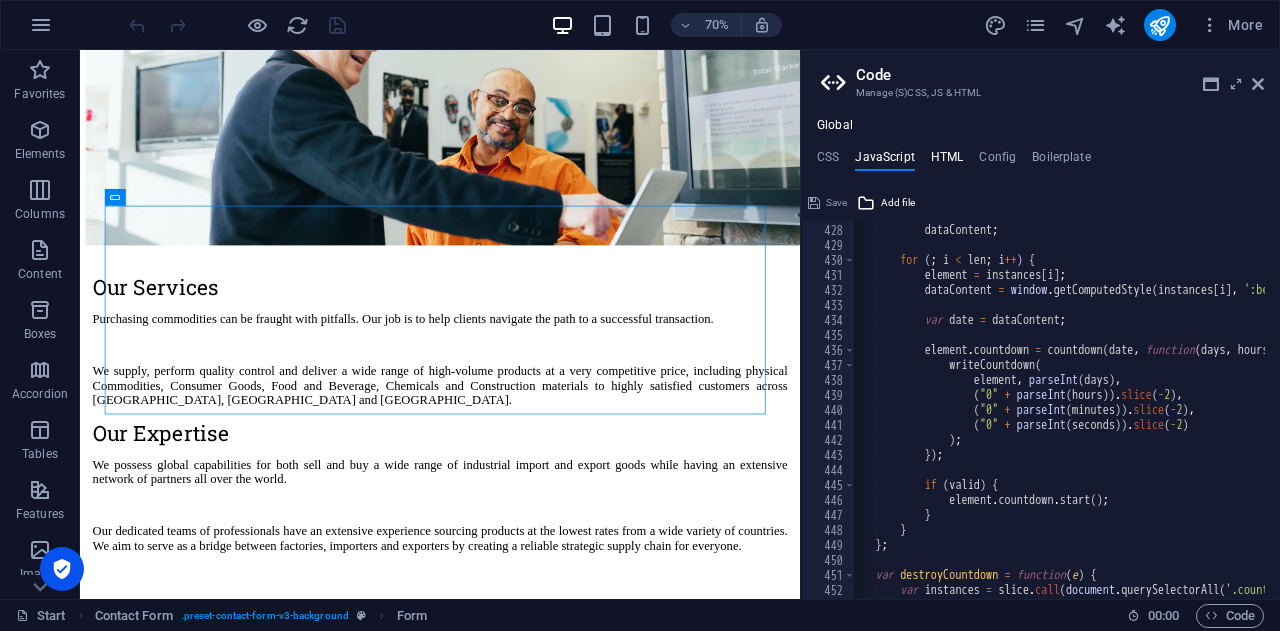 click on "HTML" at bounding box center [947, 161] 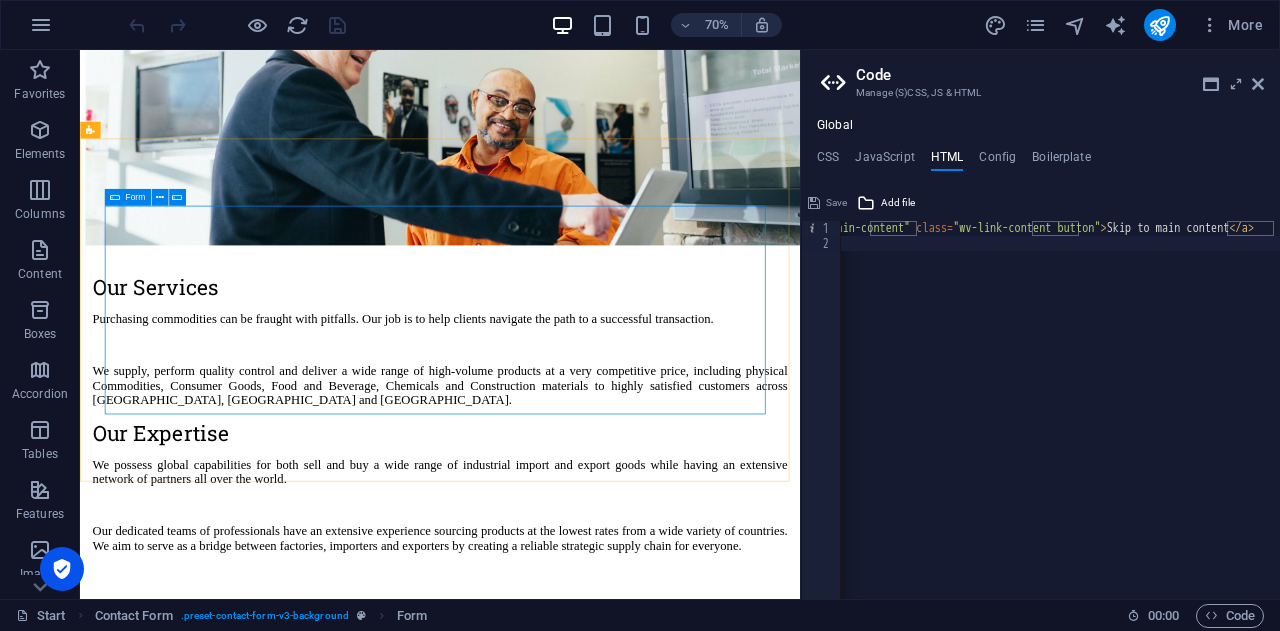 click on "Form" at bounding box center [135, 198] 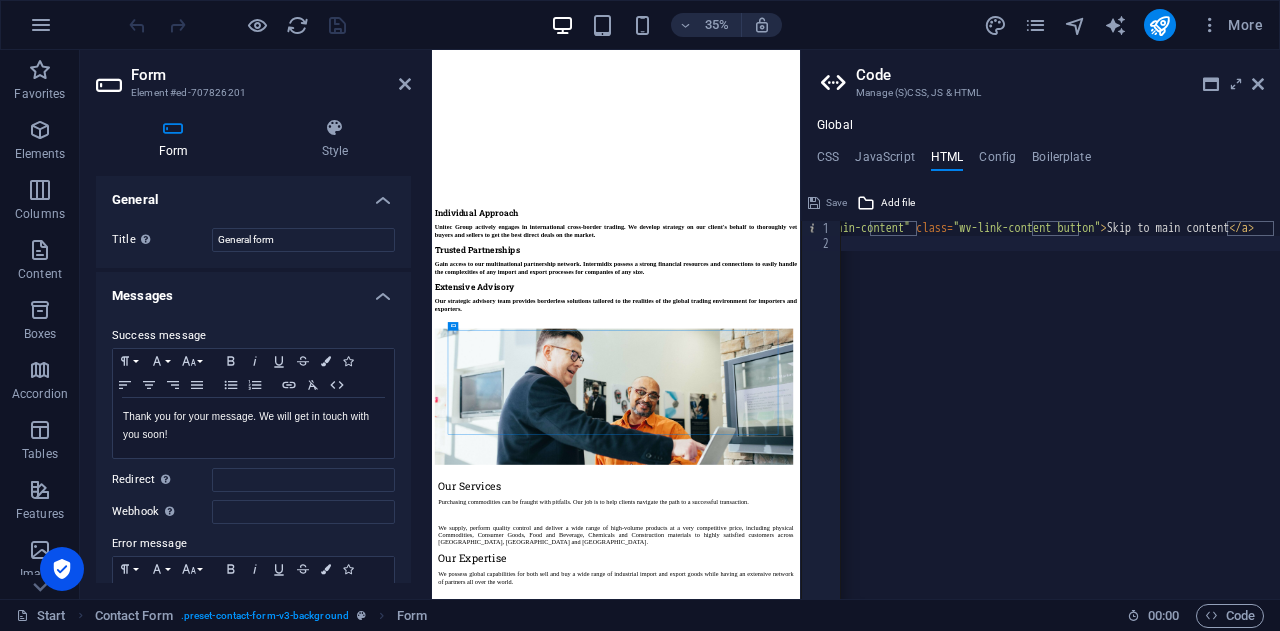 scroll, scrollTop: 3809, scrollLeft: 0, axis: vertical 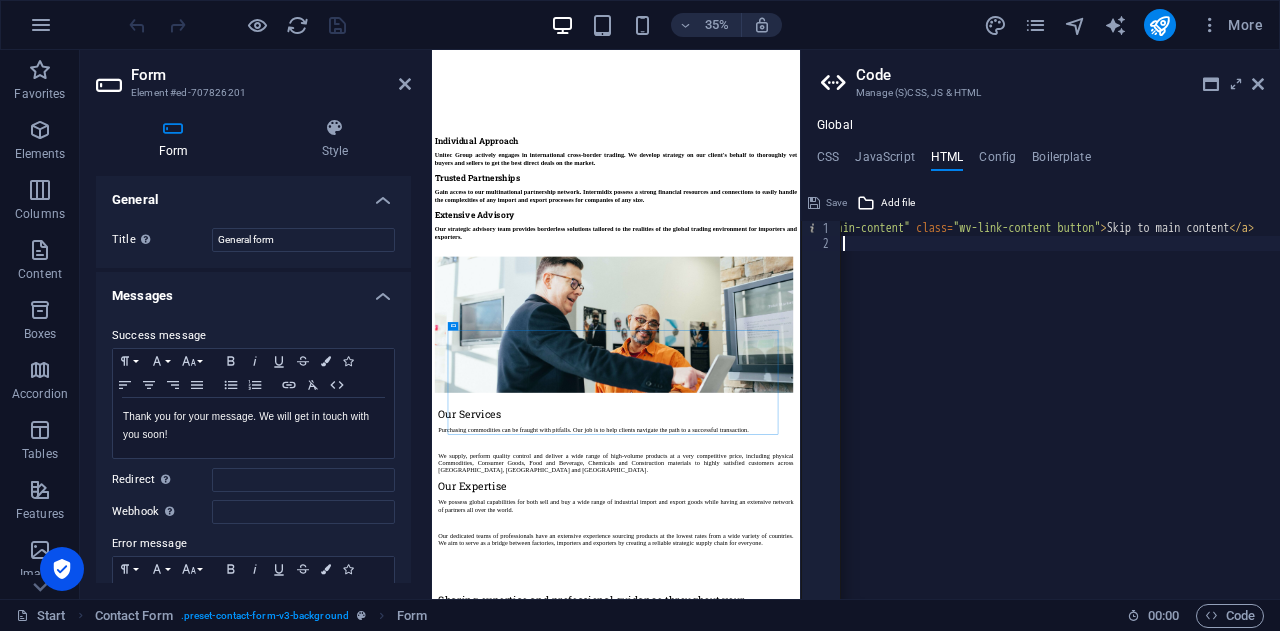 click on "< a   href = "#main-content"   class = "wv-link-content button" > Skip to main content </ a > {{content}}" at bounding box center (1035, 417) 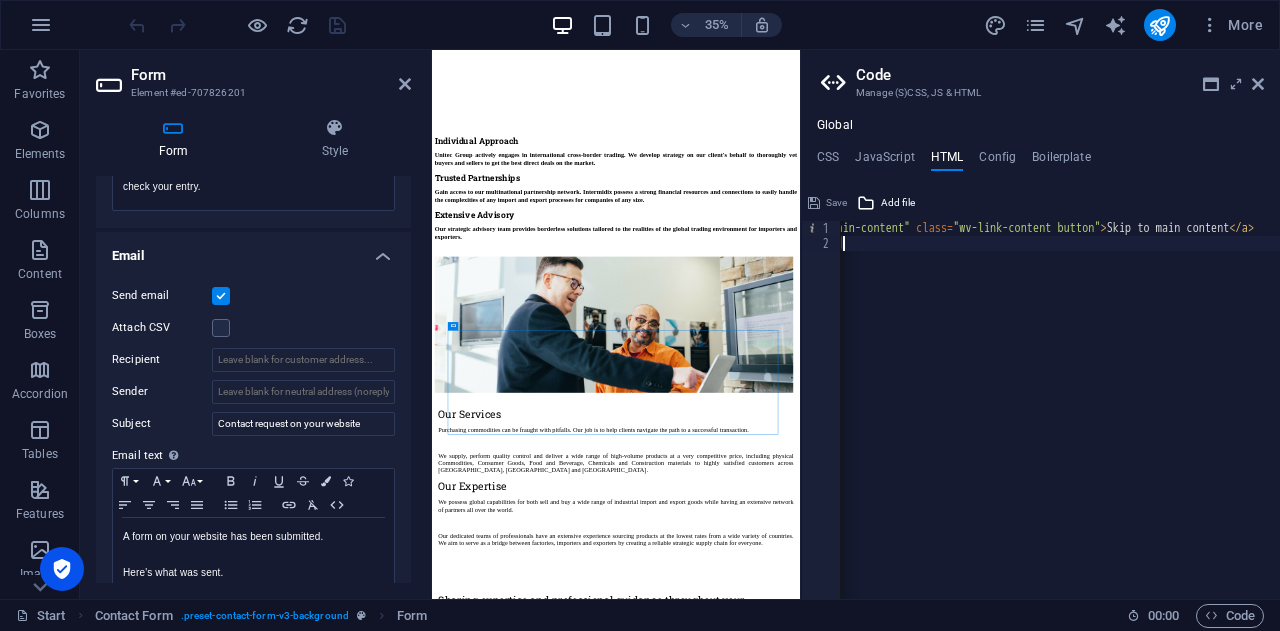 scroll, scrollTop: 709, scrollLeft: 0, axis: vertical 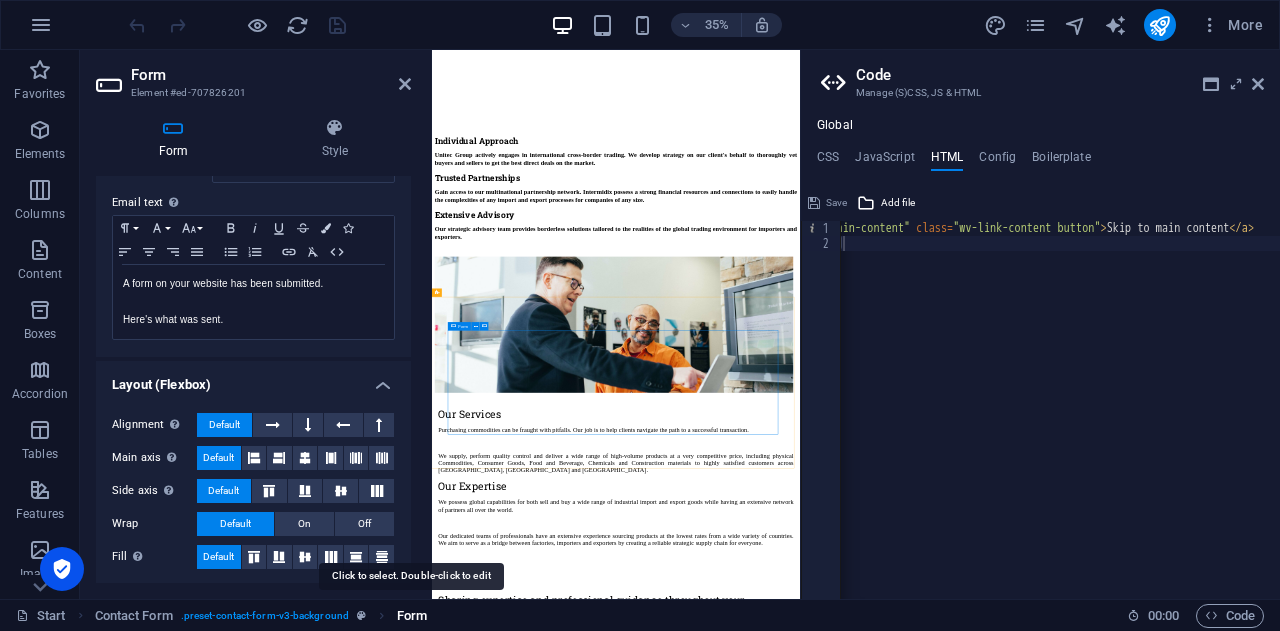 click on "Form" at bounding box center [412, 616] 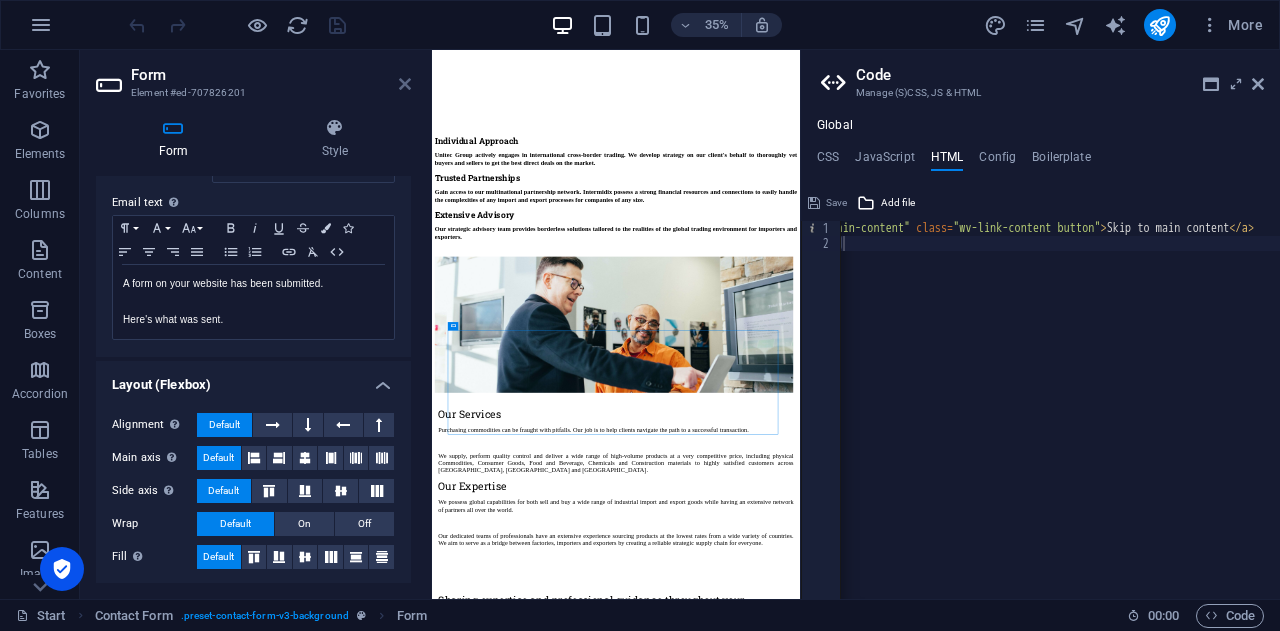 click at bounding box center [405, 84] 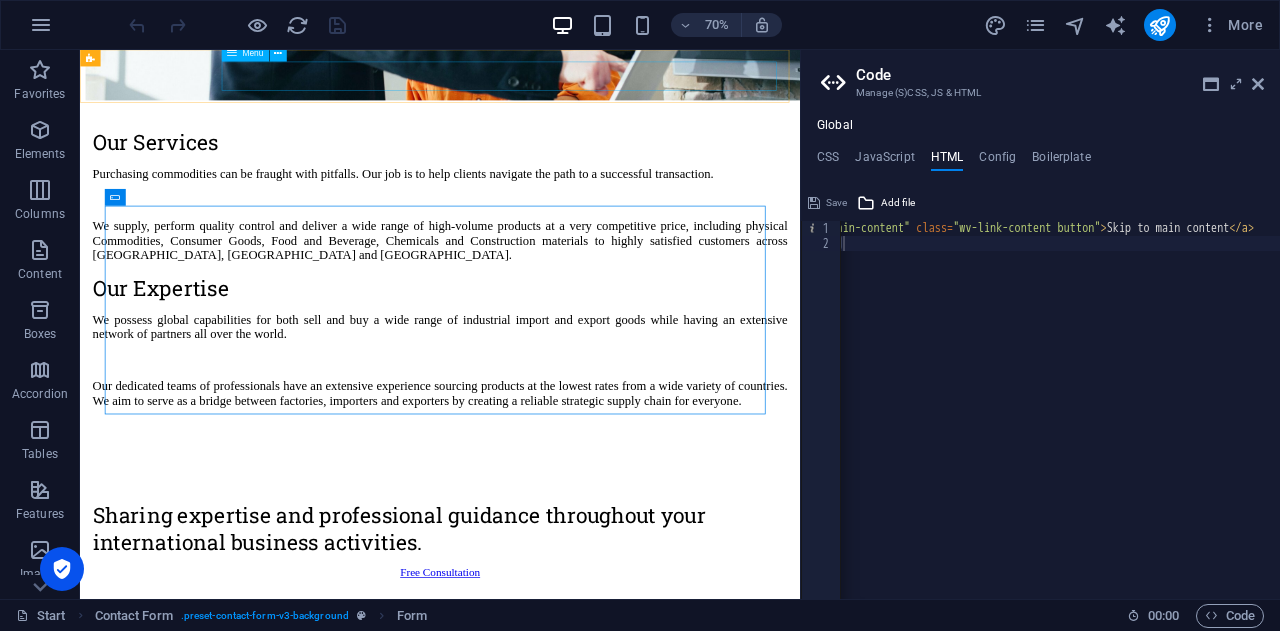 scroll, scrollTop: 3603, scrollLeft: 0, axis: vertical 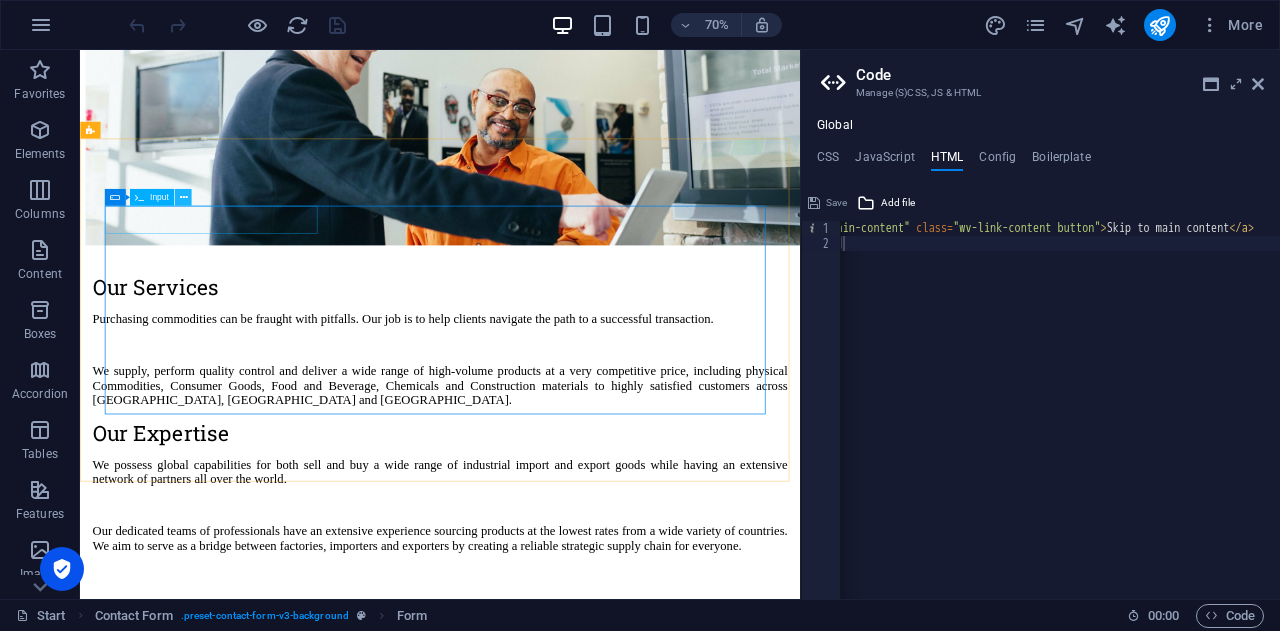 click at bounding box center [183, 198] 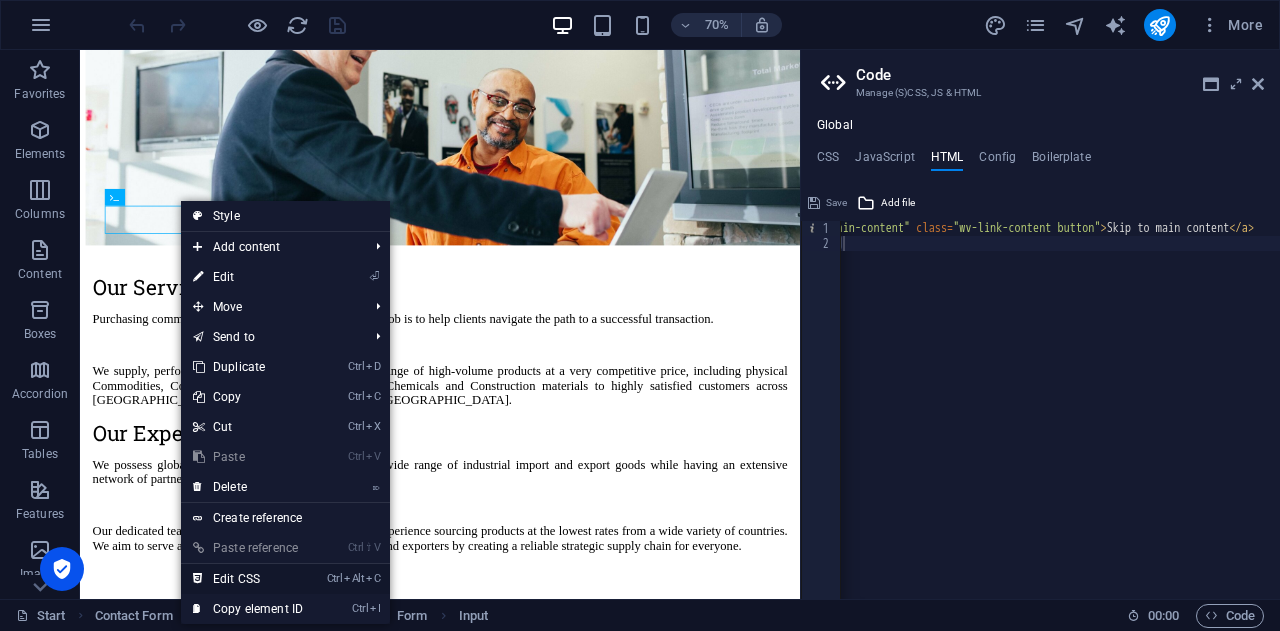 click on "Ctrl Alt C  Edit CSS" at bounding box center [248, 579] 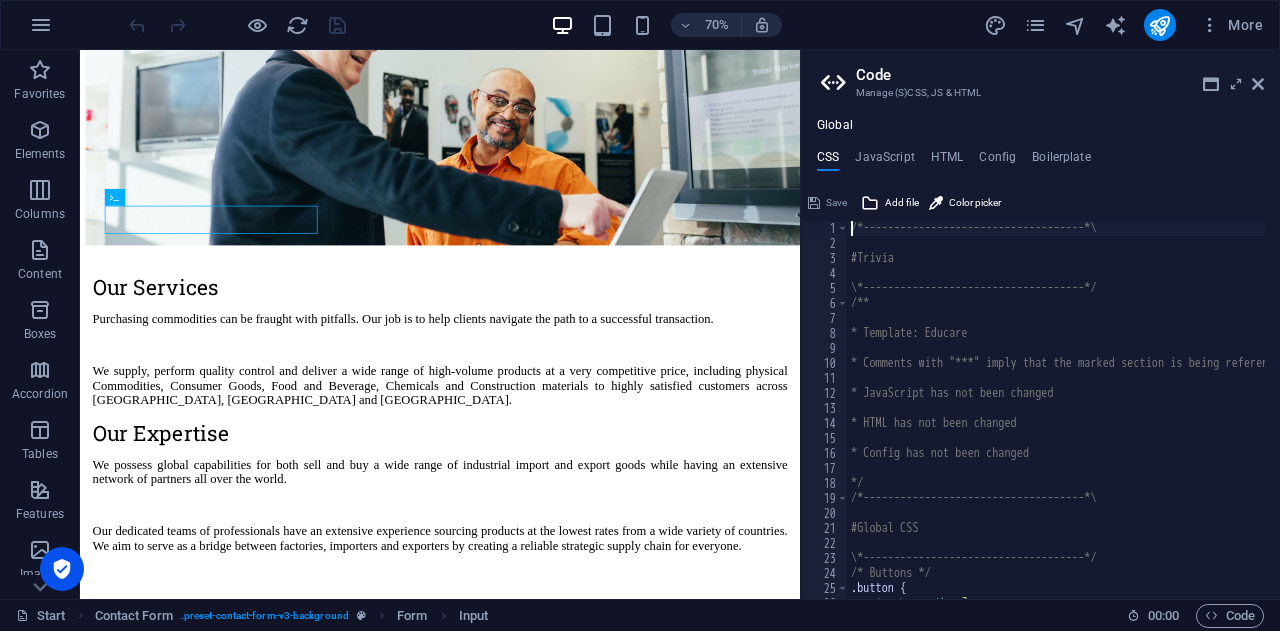 scroll, scrollTop: 0, scrollLeft: 0, axis: both 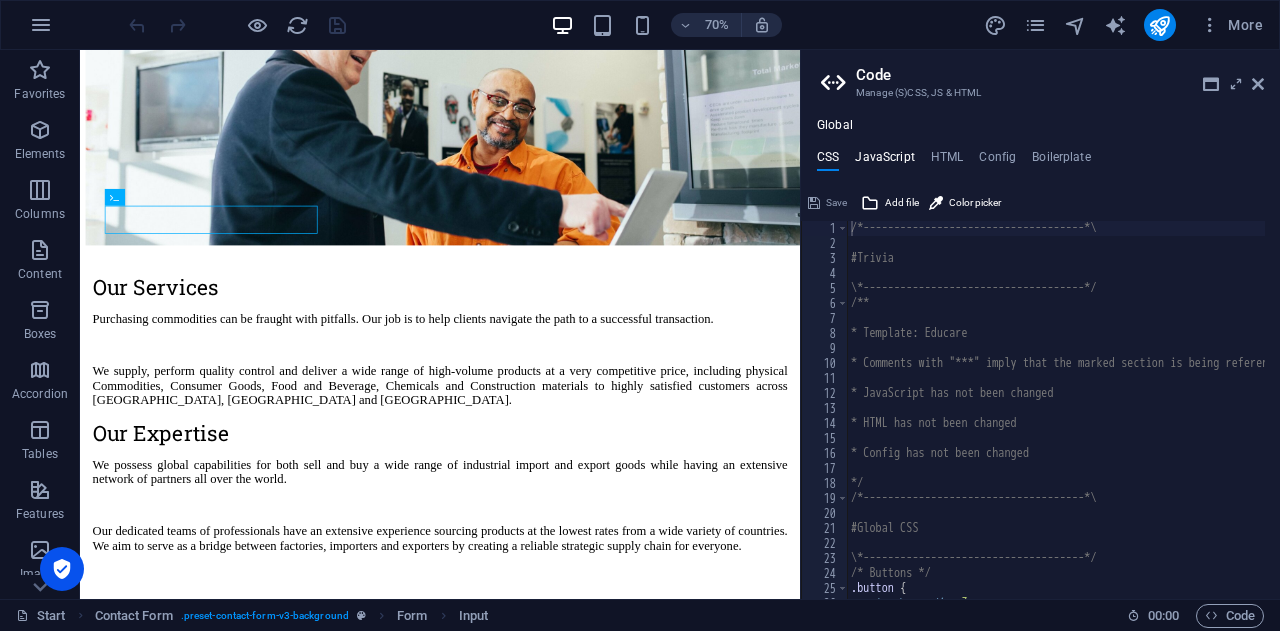 click on "JavaScript" at bounding box center [884, 161] 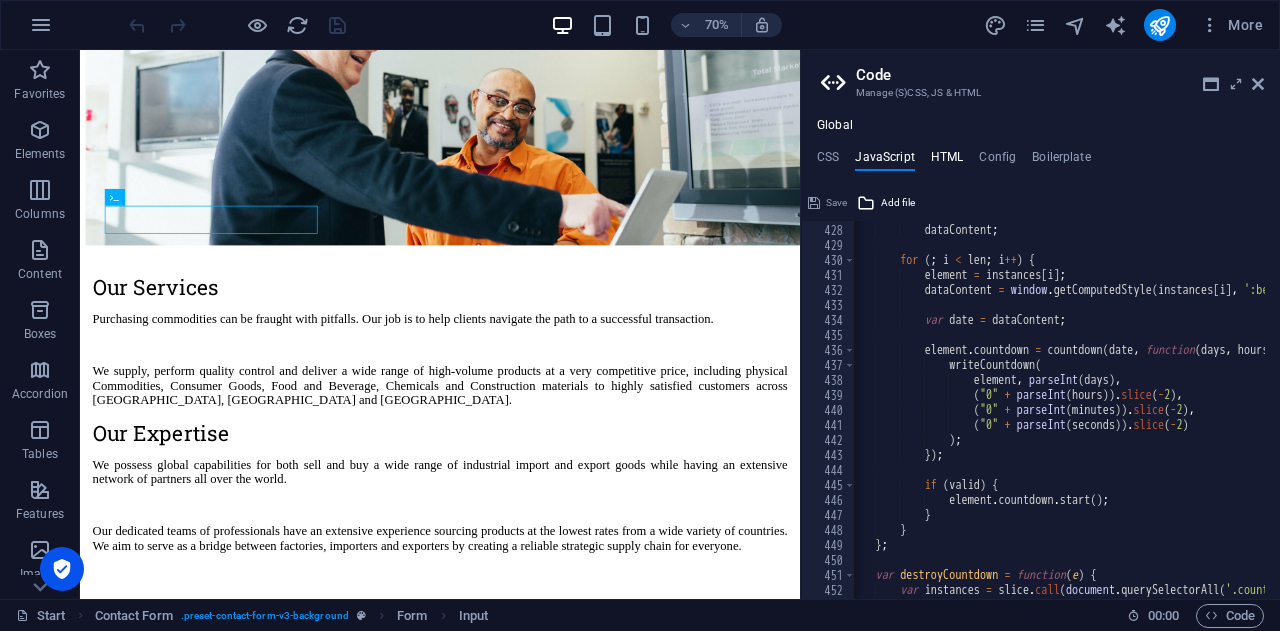 click on "HTML" at bounding box center (947, 161) 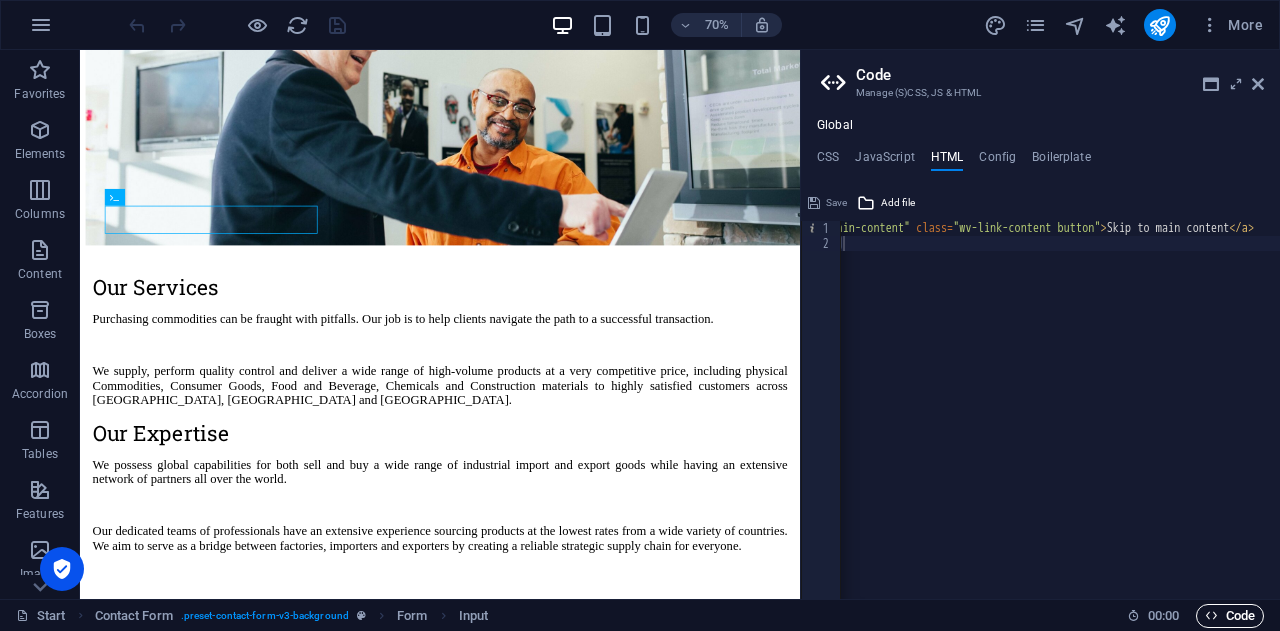 click on "Code" at bounding box center [1230, 616] 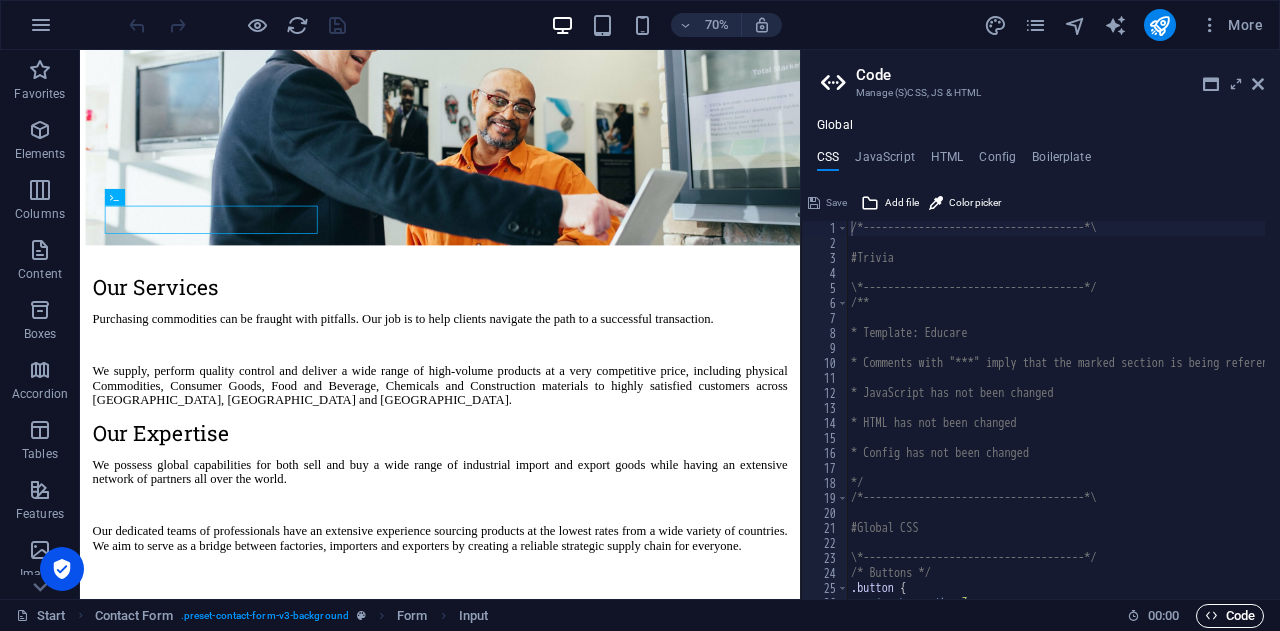 click on "Code" at bounding box center [1230, 616] 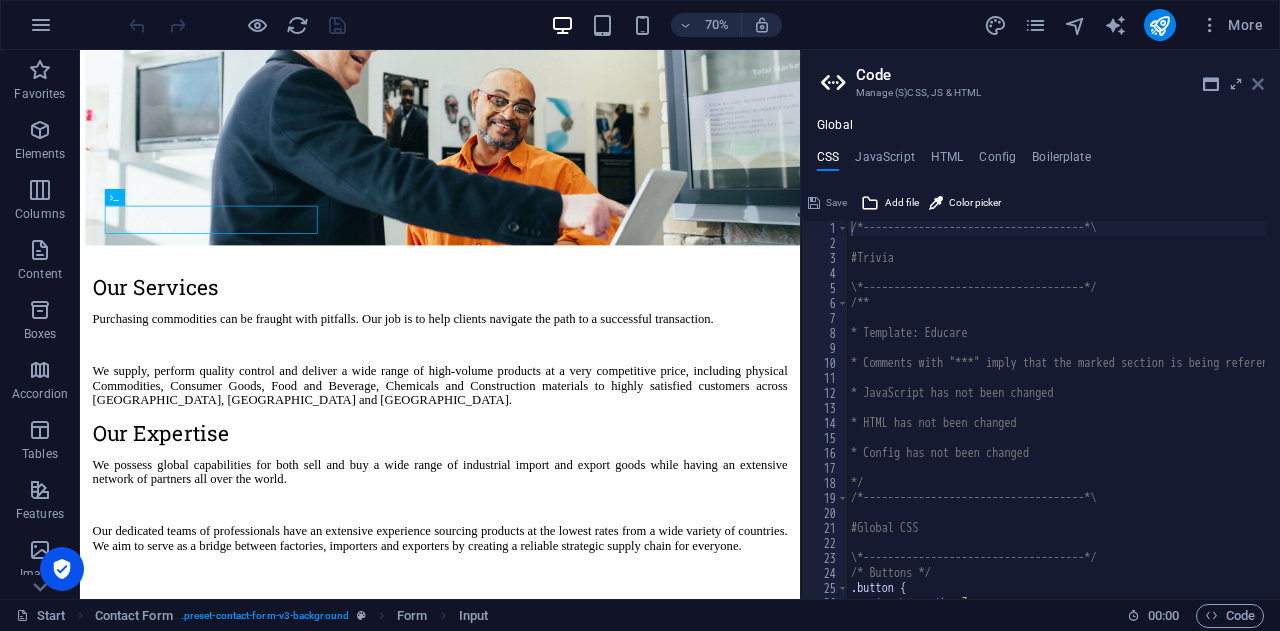 click at bounding box center [1258, 84] 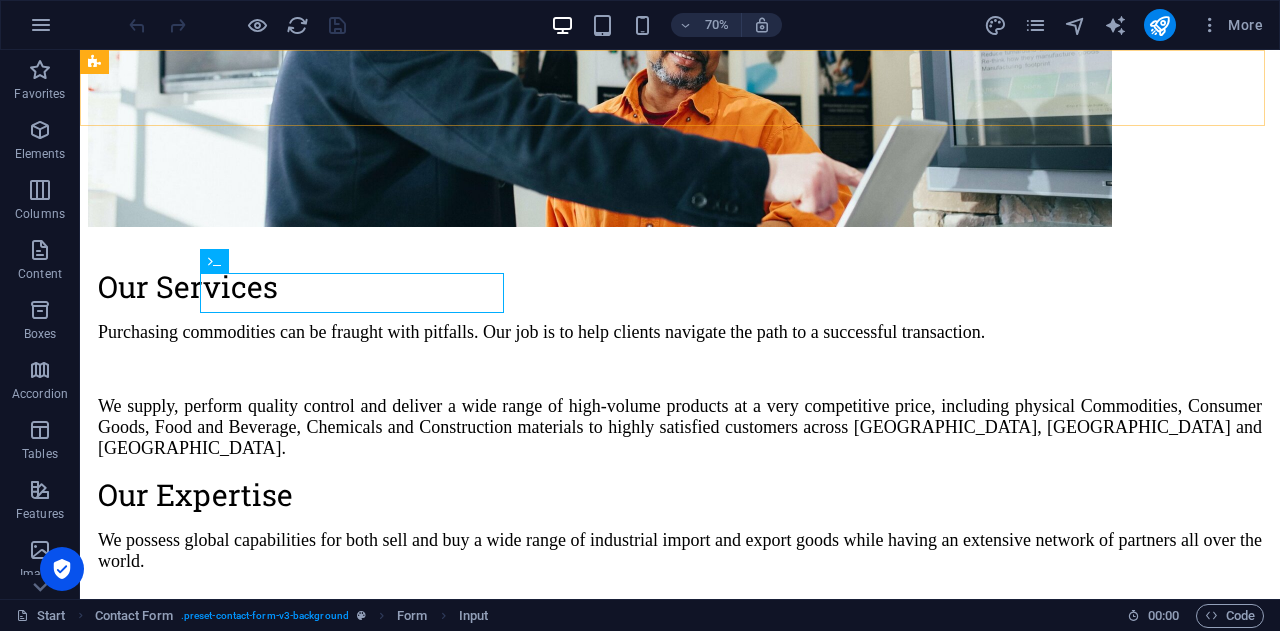 scroll, scrollTop: 3416, scrollLeft: 0, axis: vertical 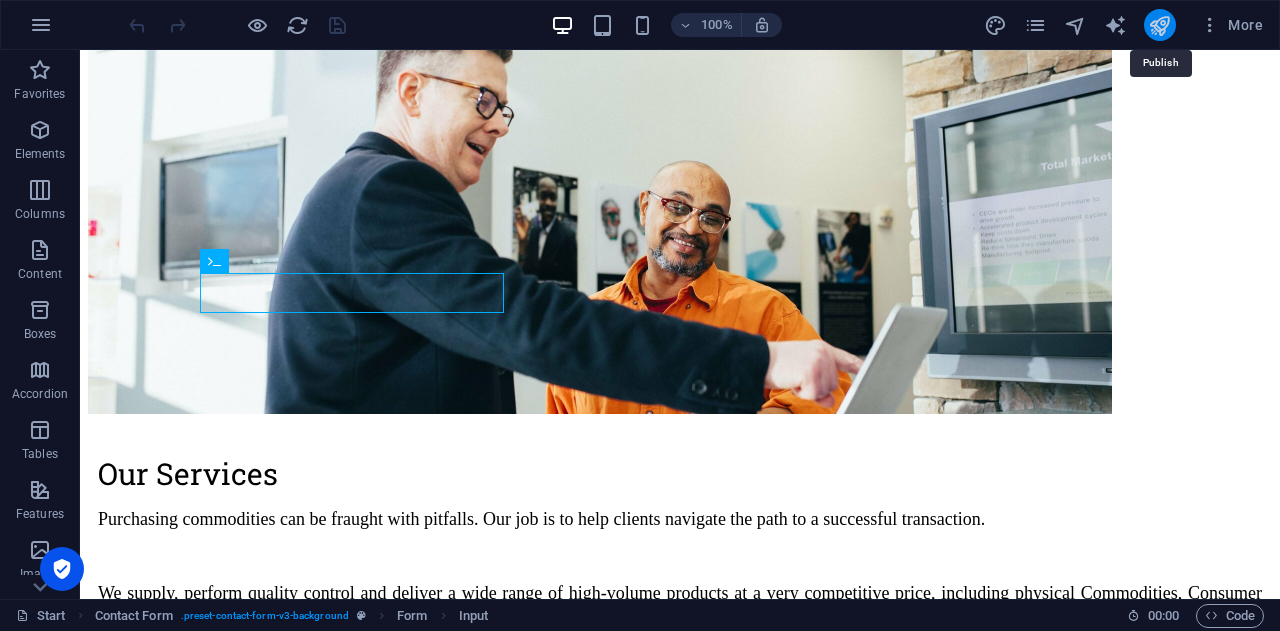 click at bounding box center (1159, 25) 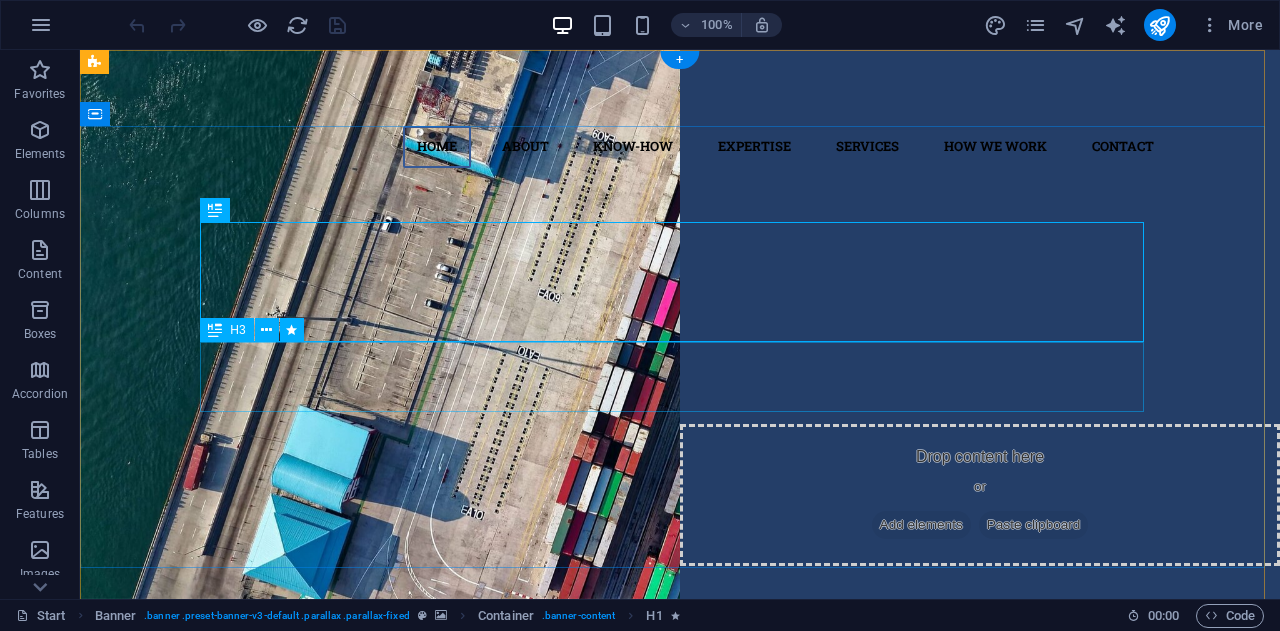 scroll, scrollTop: 0, scrollLeft: 0, axis: both 